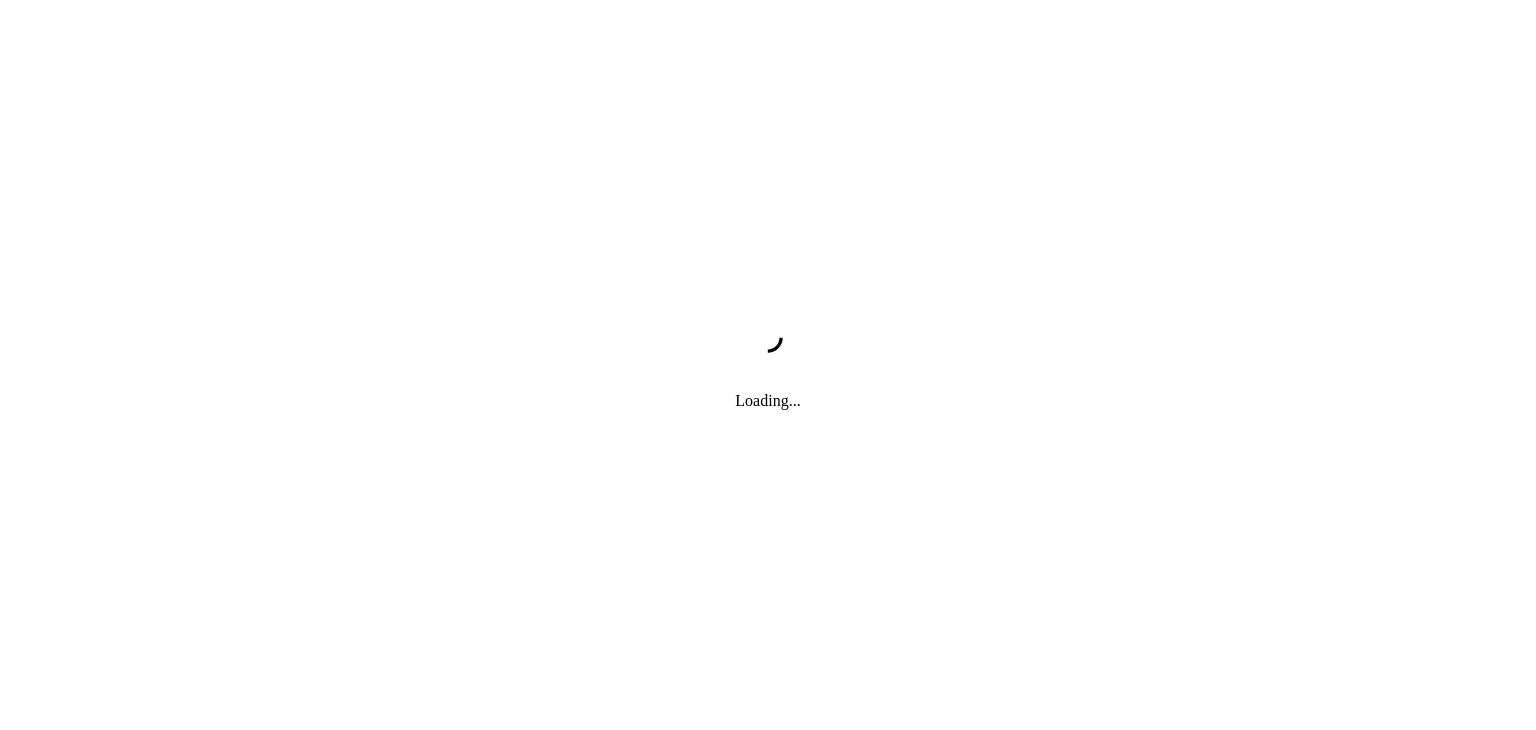 scroll, scrollTop: 0, scrollLeft: 0, axis: both 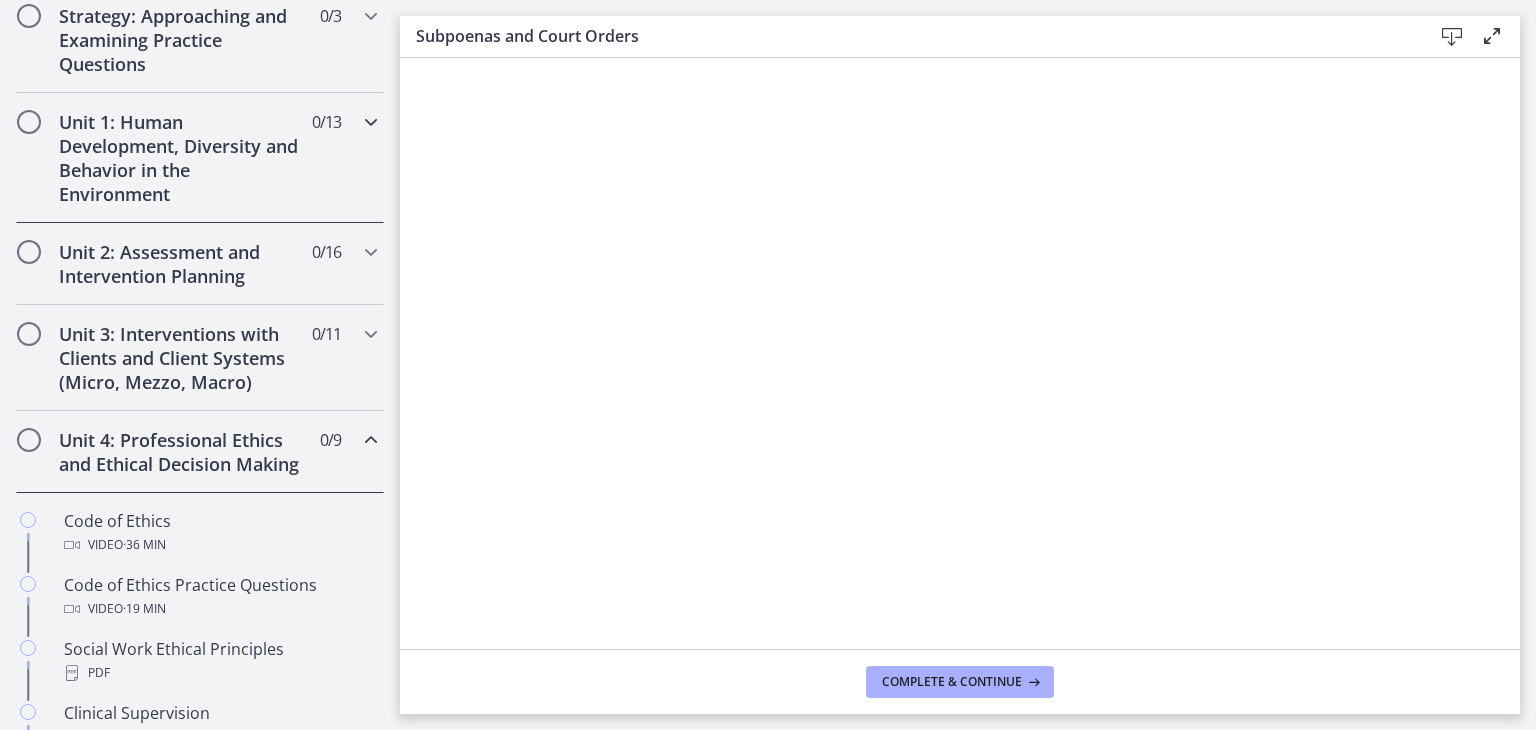 click on "Unit 1: Human Development, Diversity and Behavior in the Environment" at bounding box center [181, 158] 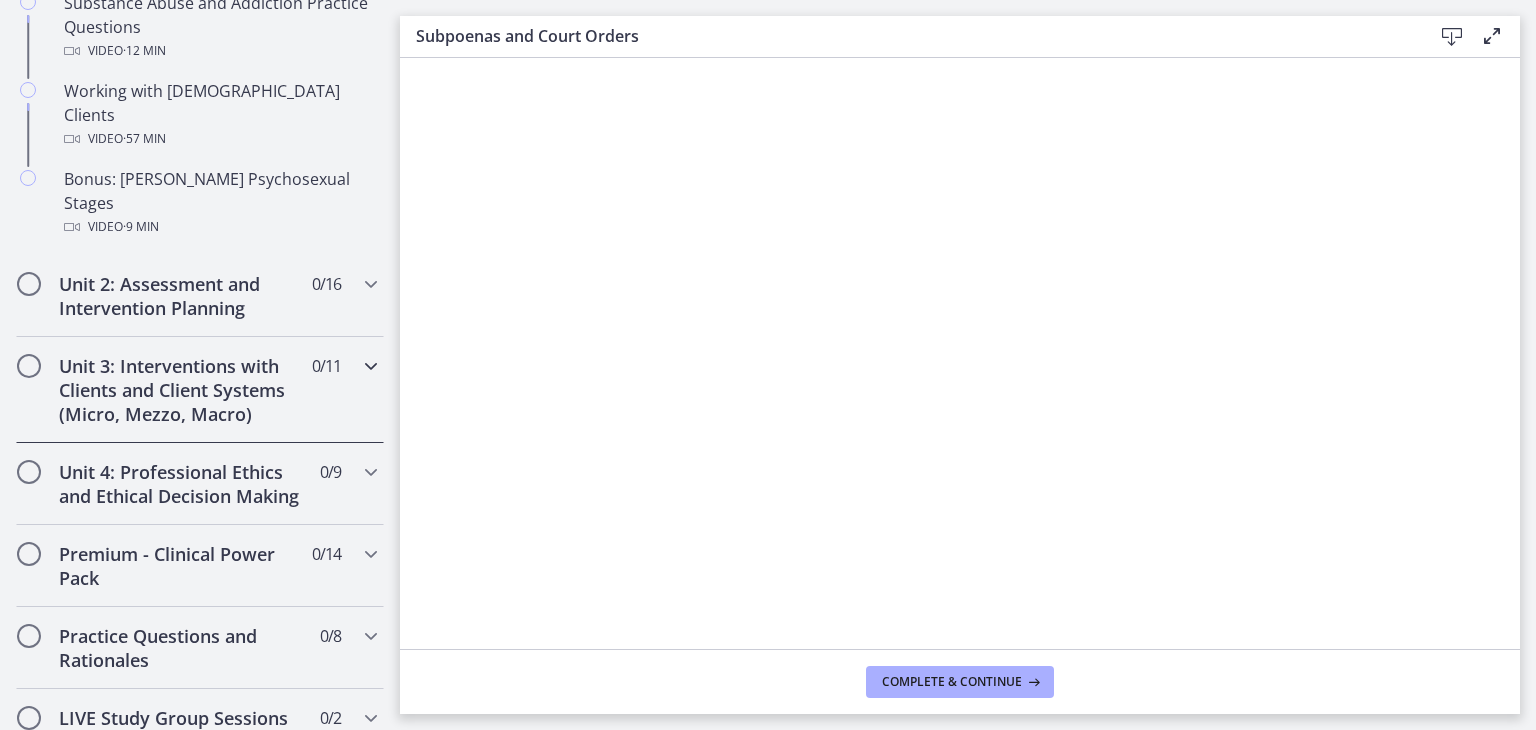 scroll, scrollTop: 1460, scrollLeft: 0, axis: vertical 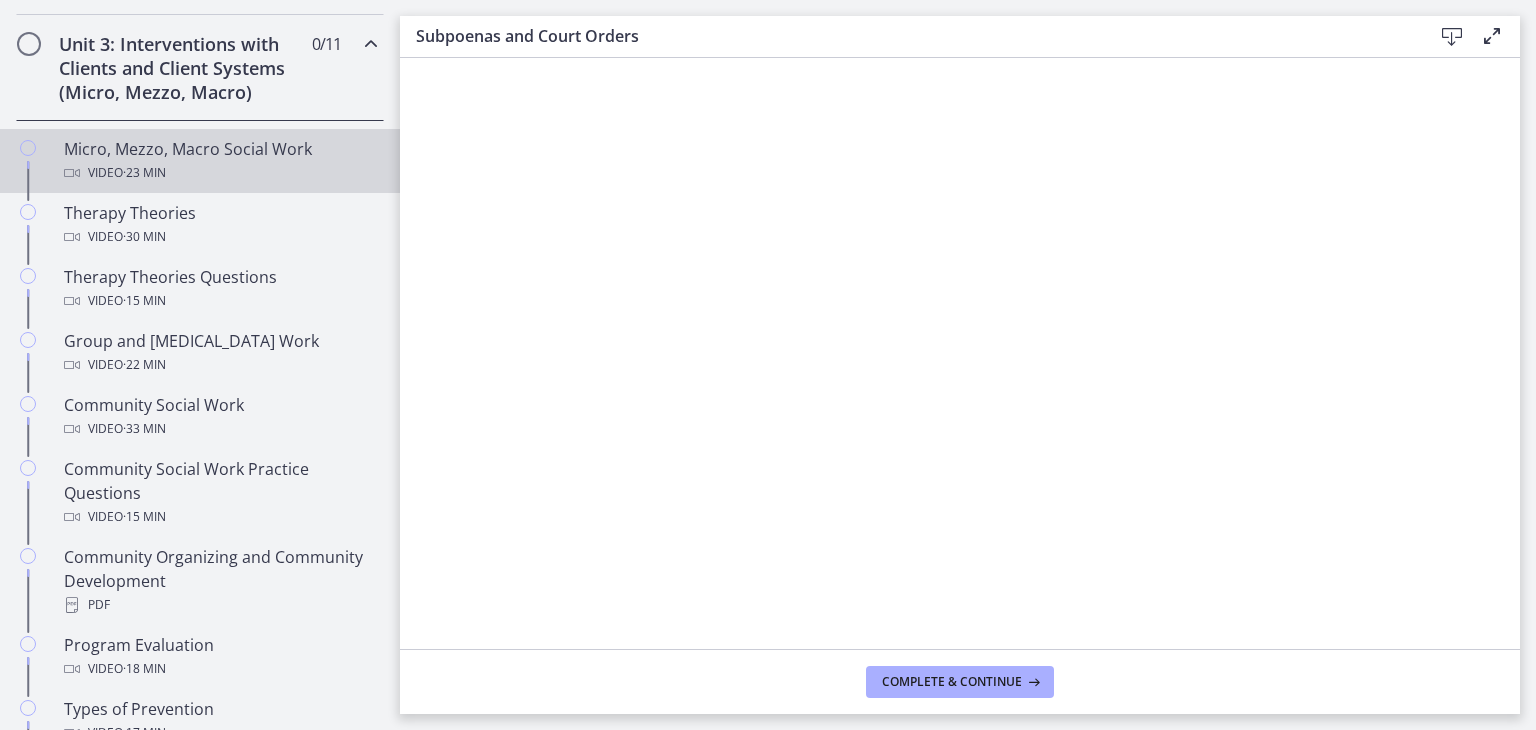 click on "Micro, Mezzo, Macro Social Work
Video
·  23 min" at bounding box center (220, 161) 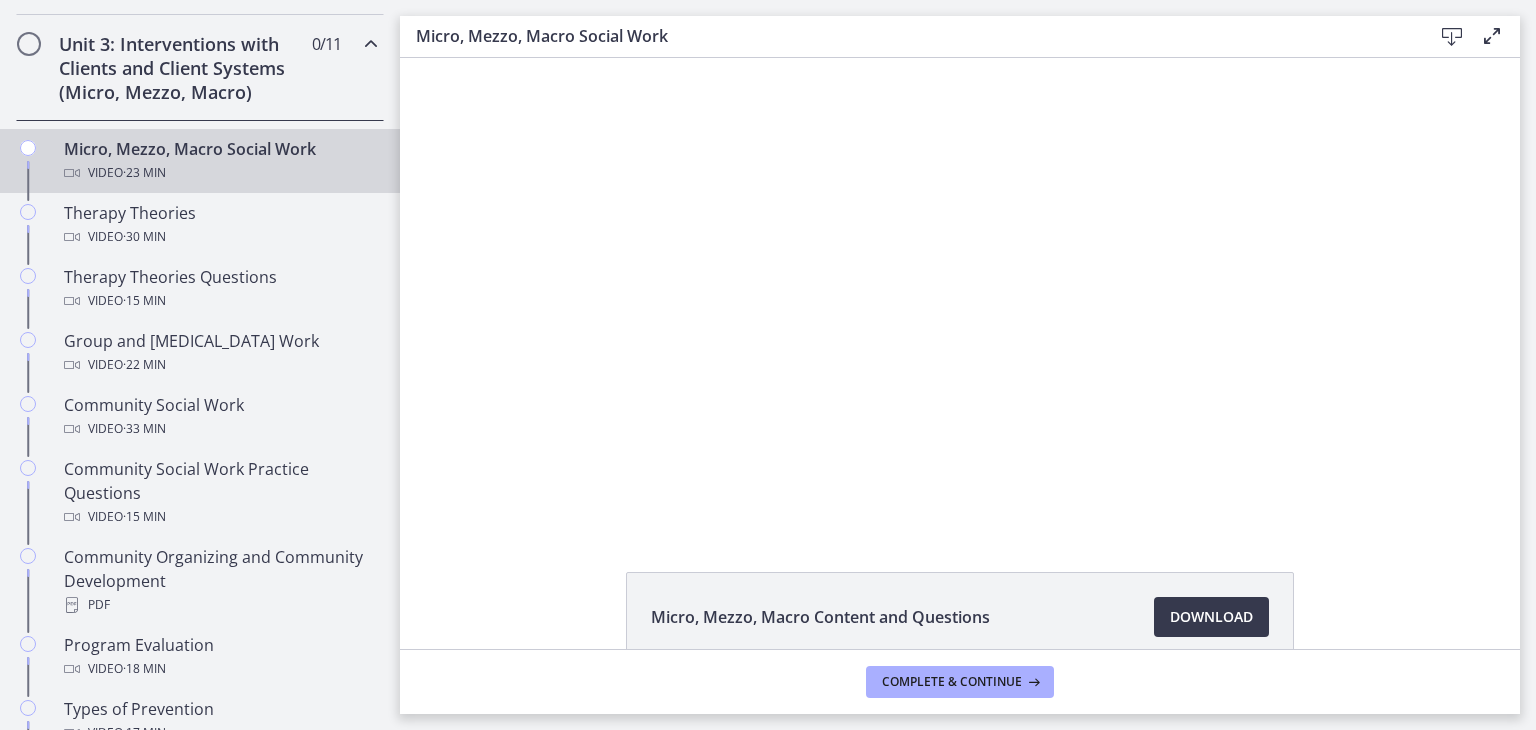scroll, scrollTop: 0, scrollLeft: 0, axis: both 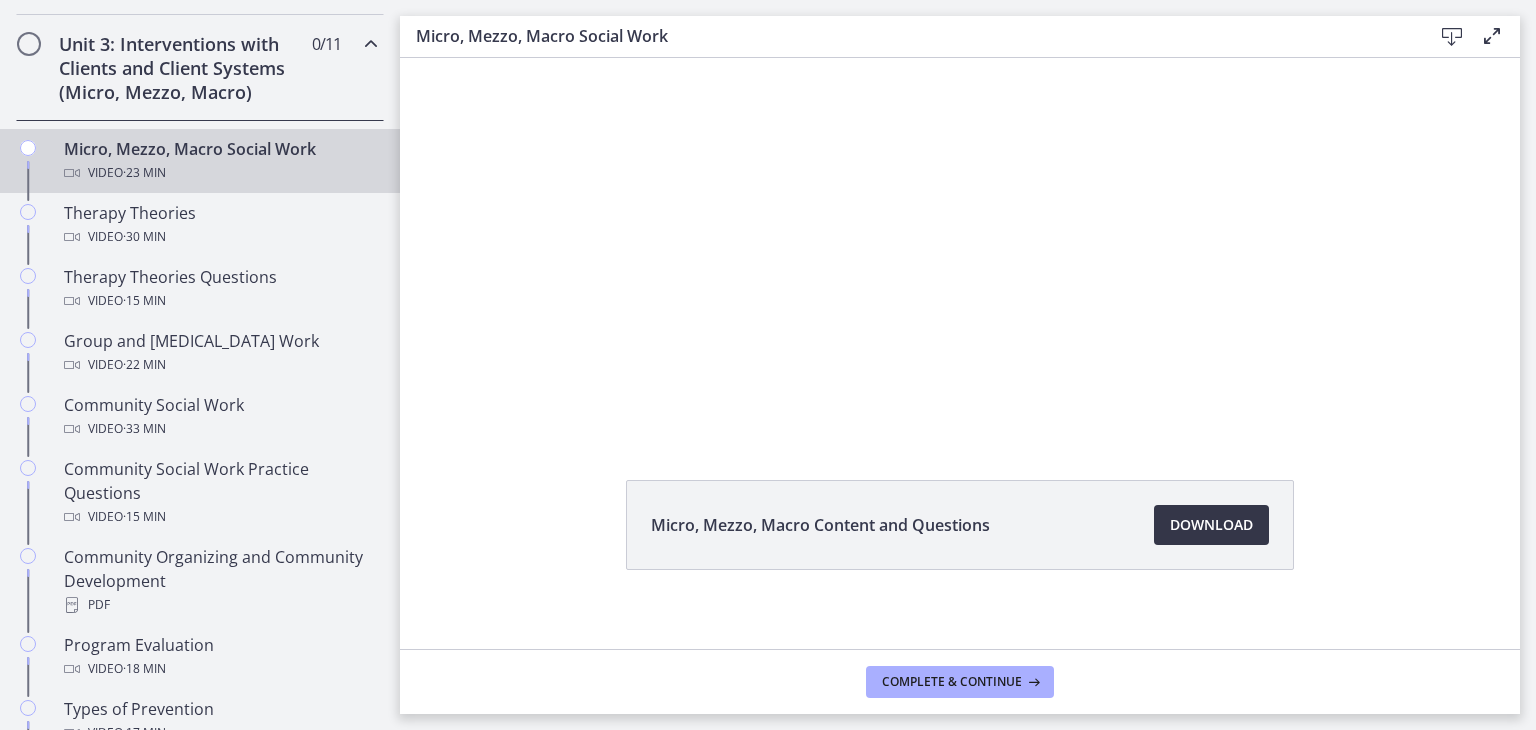 click on "Download
Opens in a new window" at bounding box center [1211, 525] 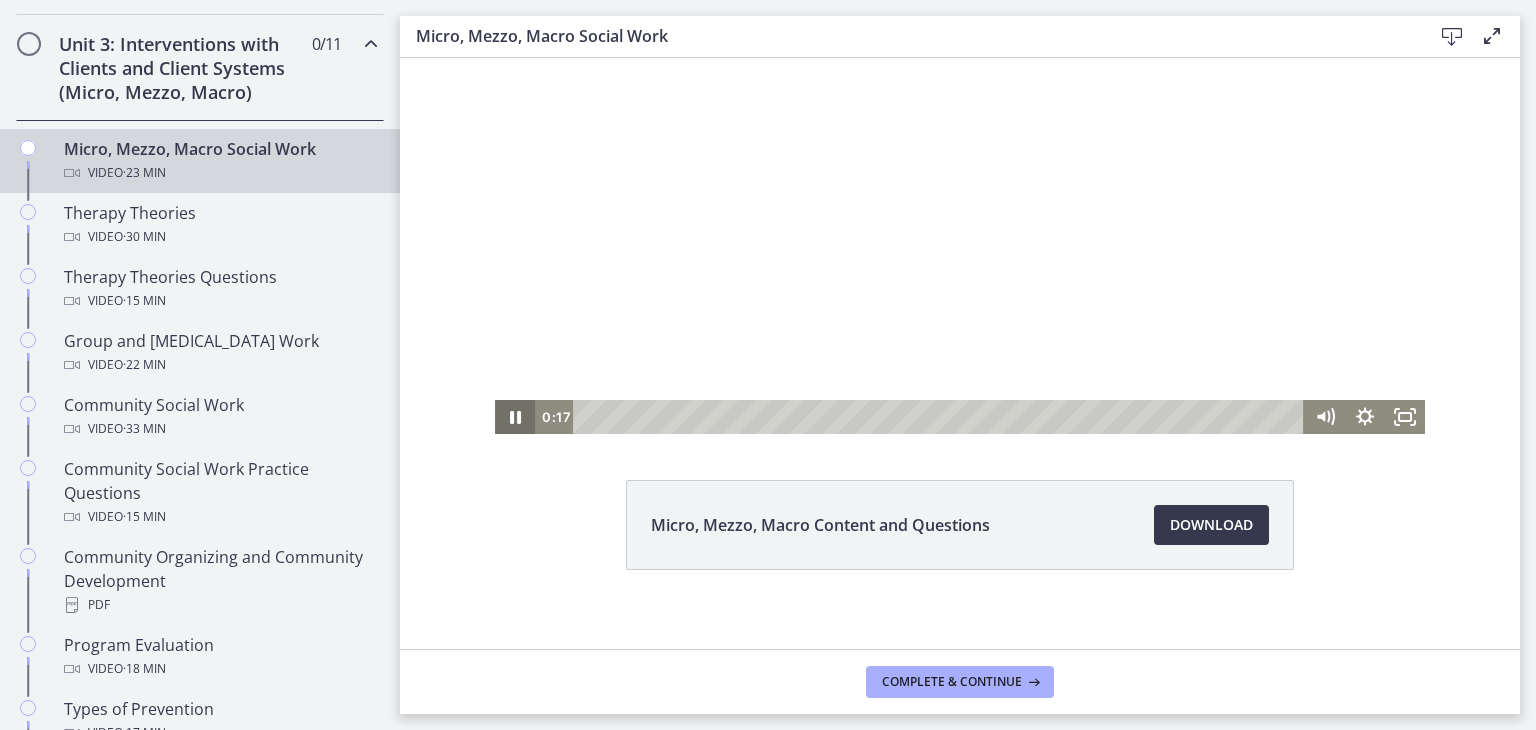 click 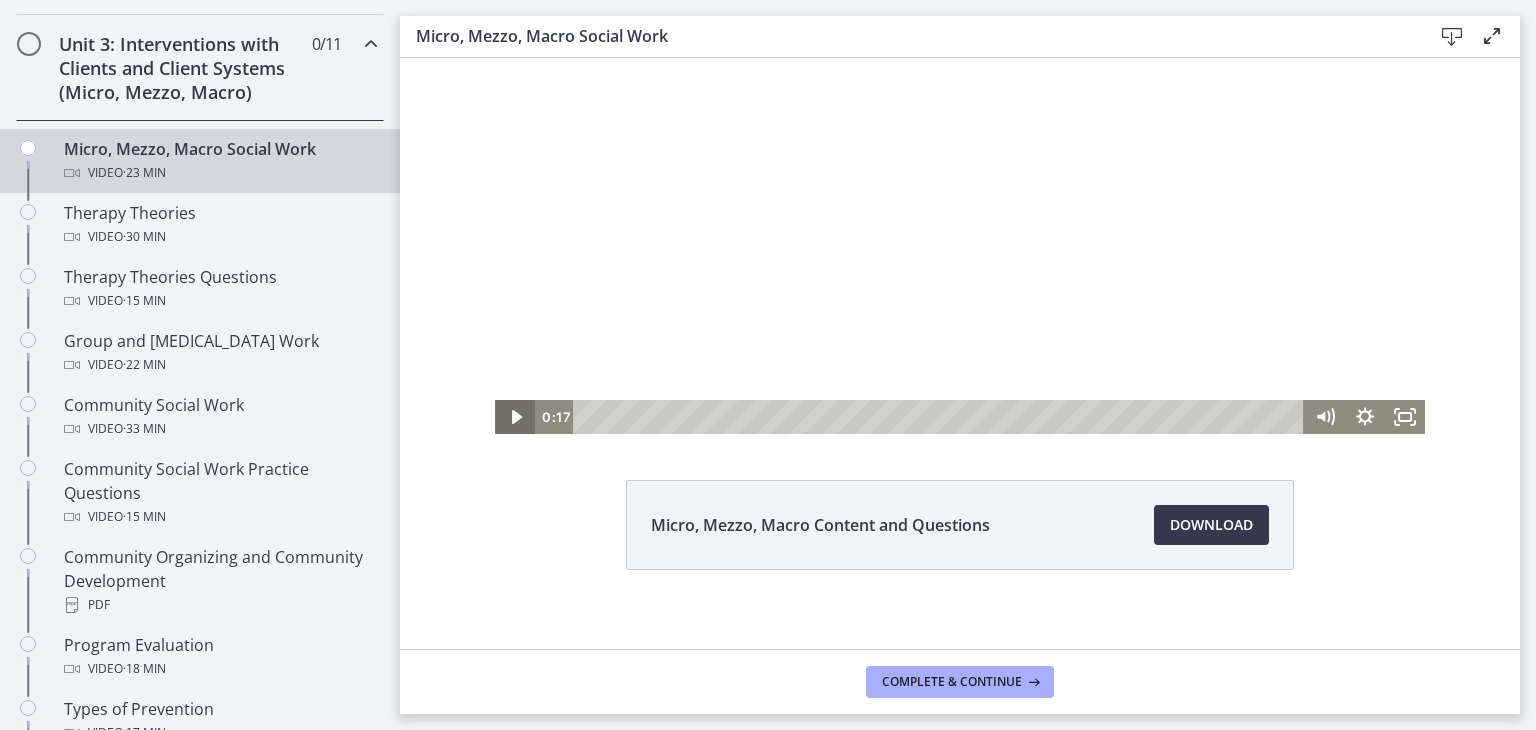 click 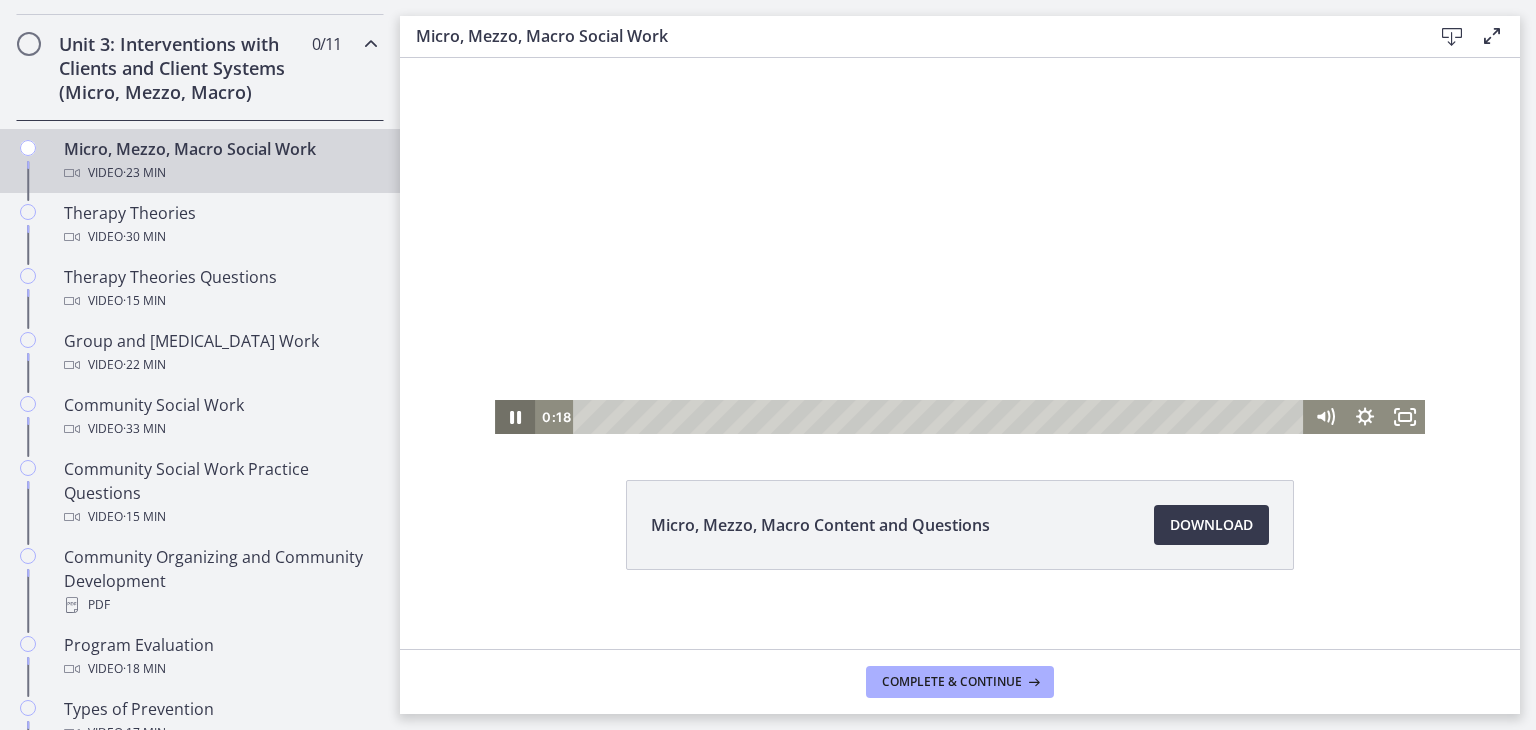 type 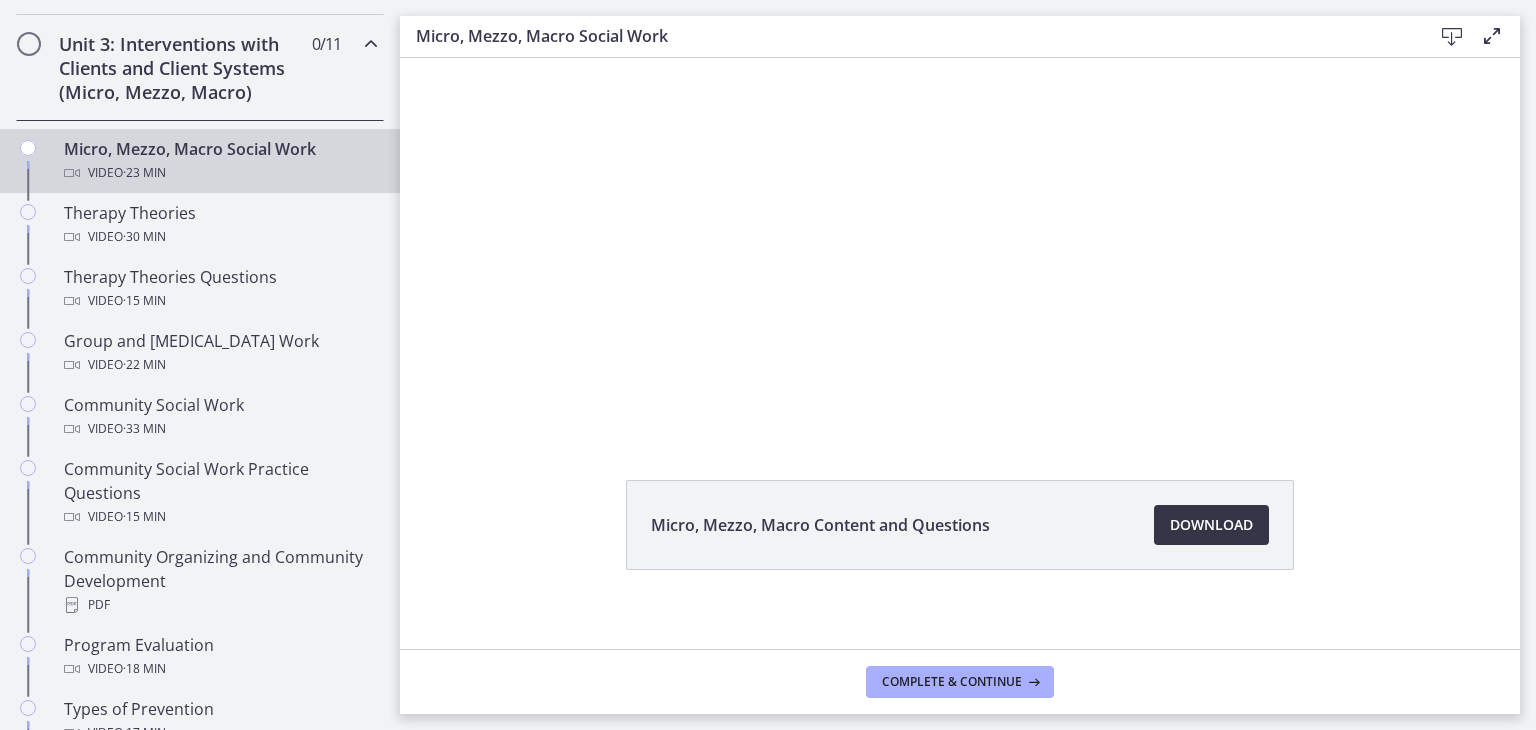click on "Download
Opens in a new window" at bounding box center [1211, 525] 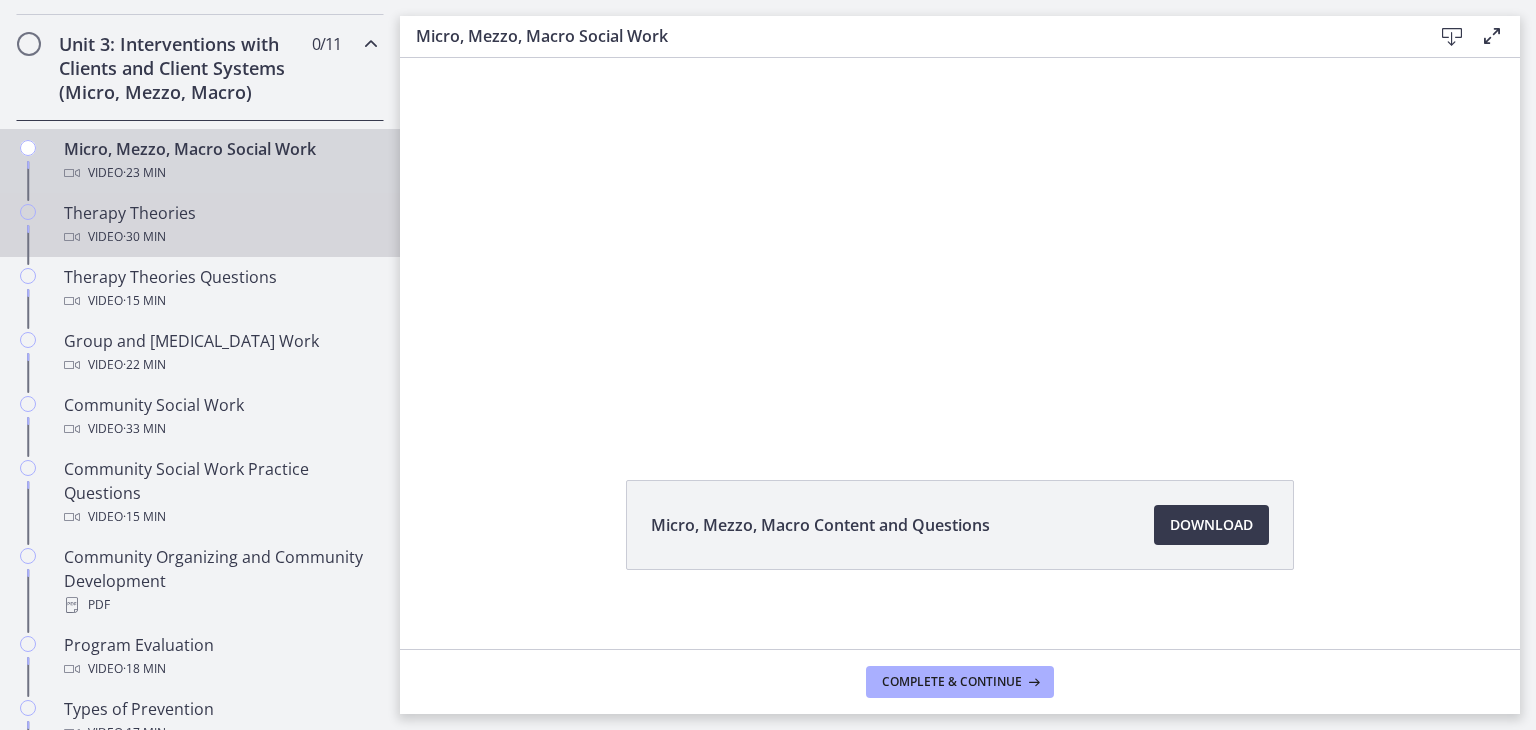 click on "Video
·  30 min" at bounding box center [220, 237] 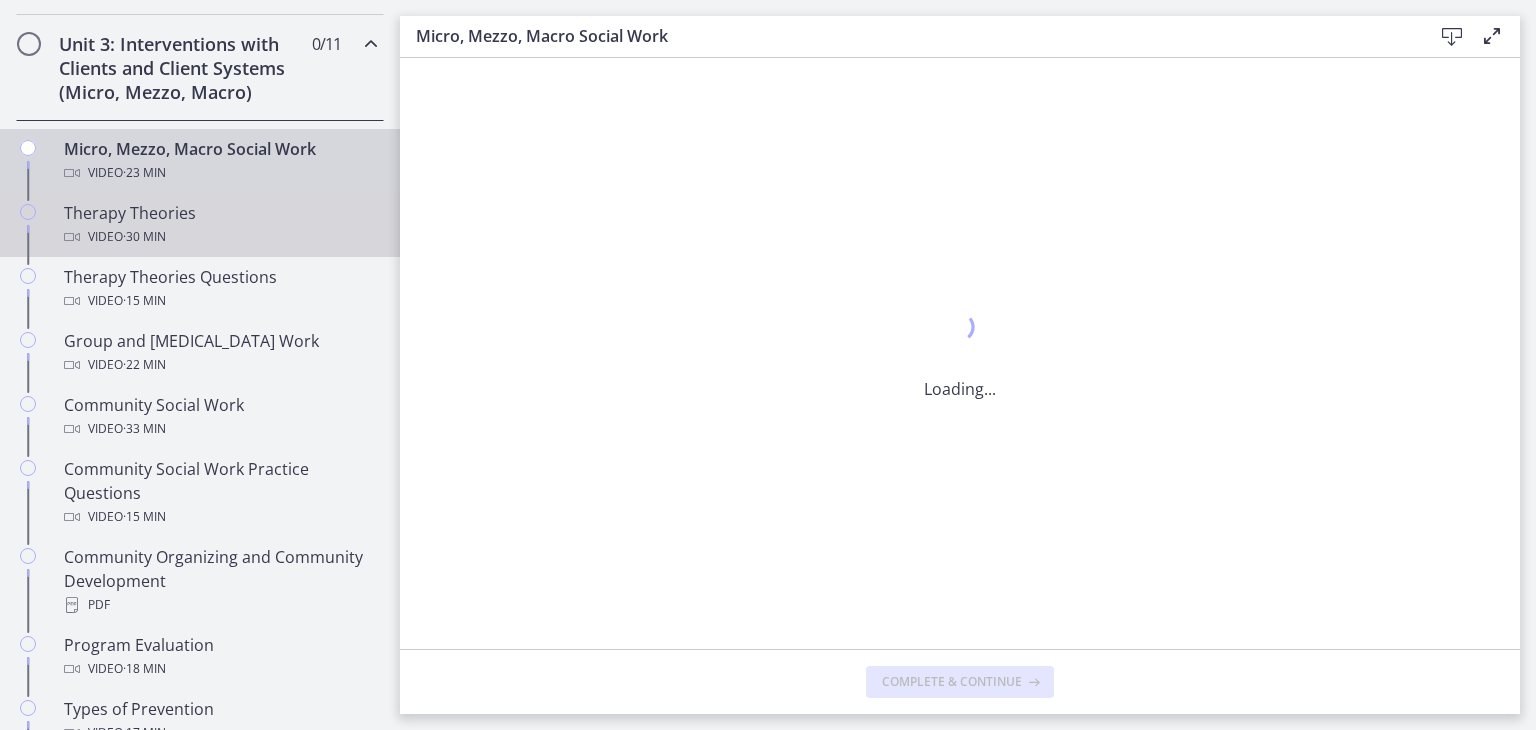 scroll, scrollTop: 0, scrollLeft: 0, axis: both 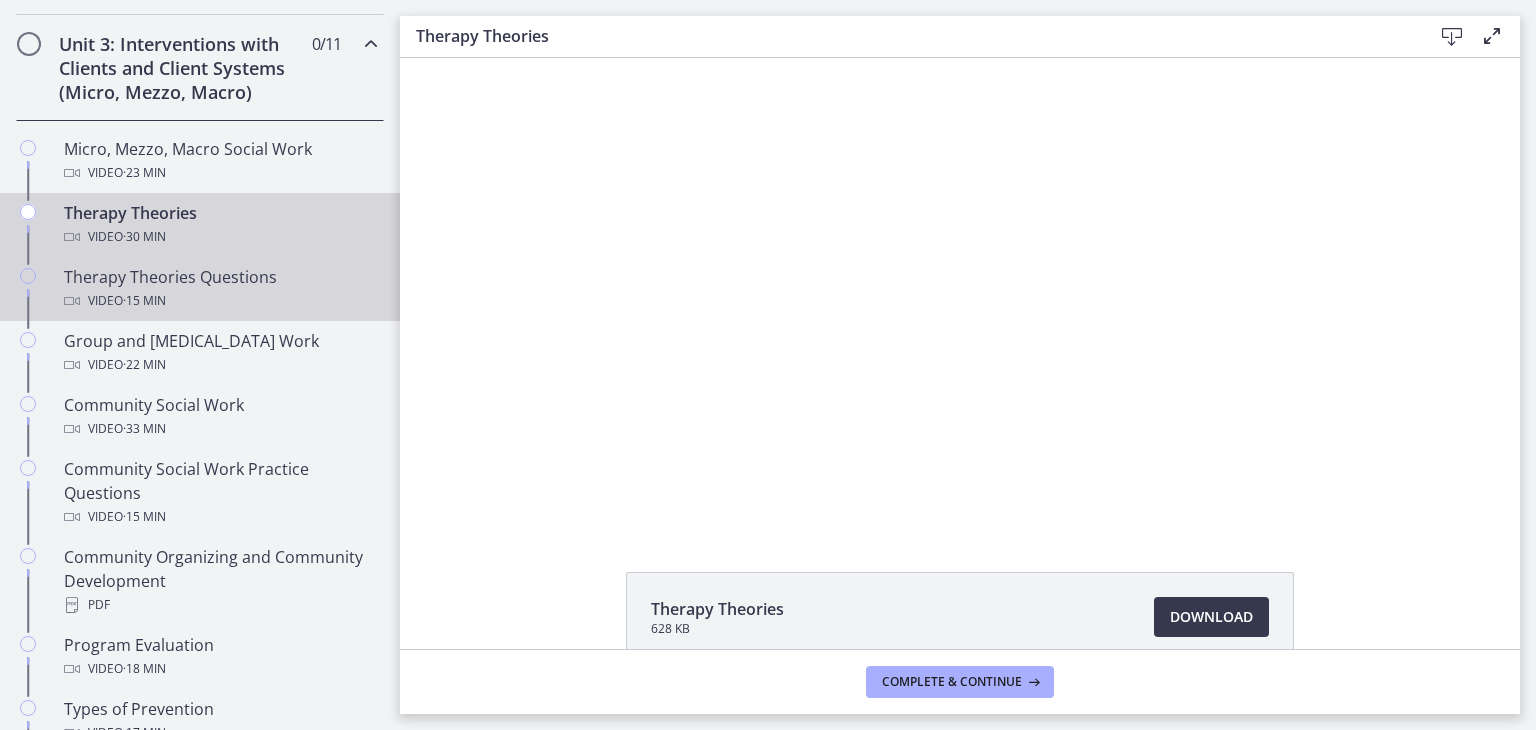 click on "Therapy Theories Questions
Video
·  15 min" at bounding box center (220, 289) 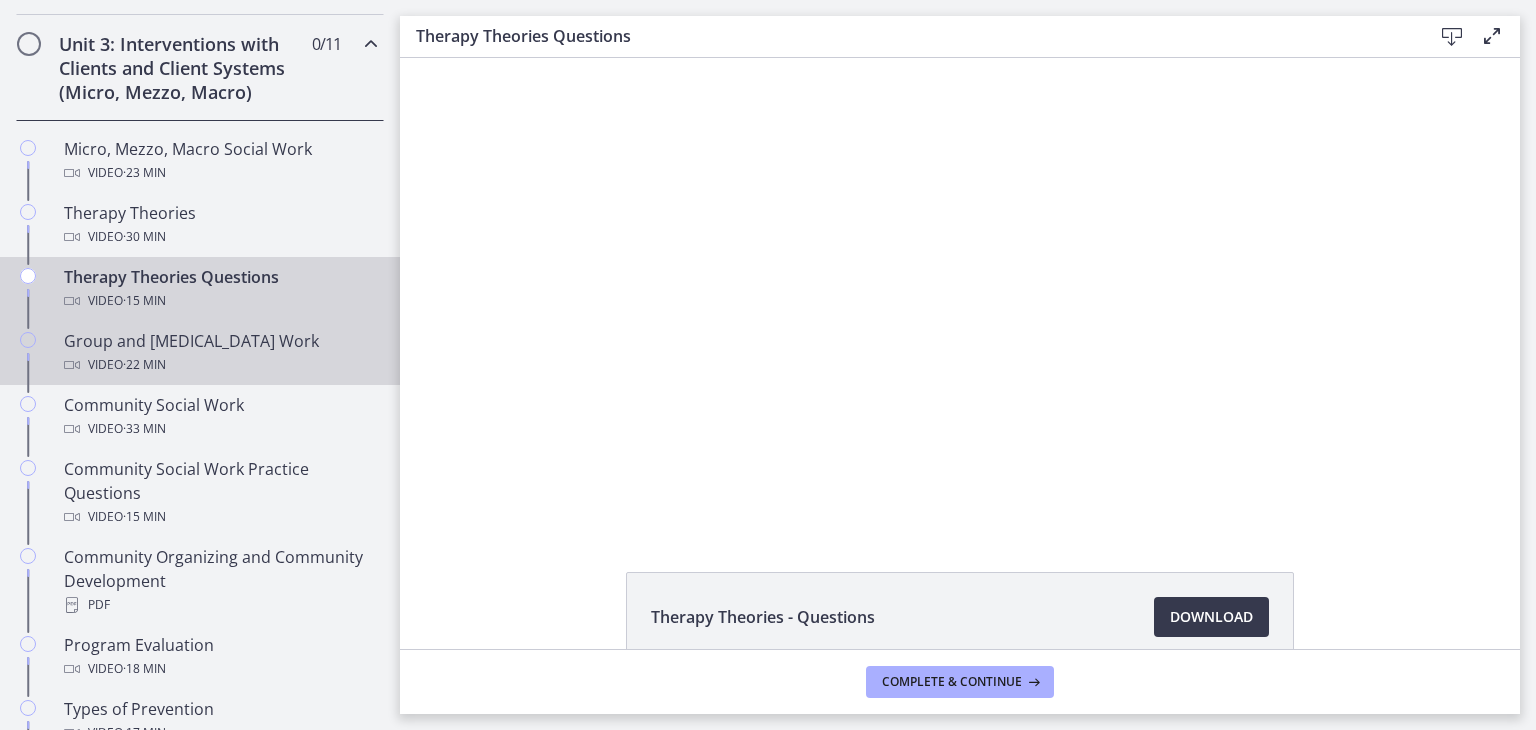scroll, scrollTop: 0, scrollLeft: 0, axis: both 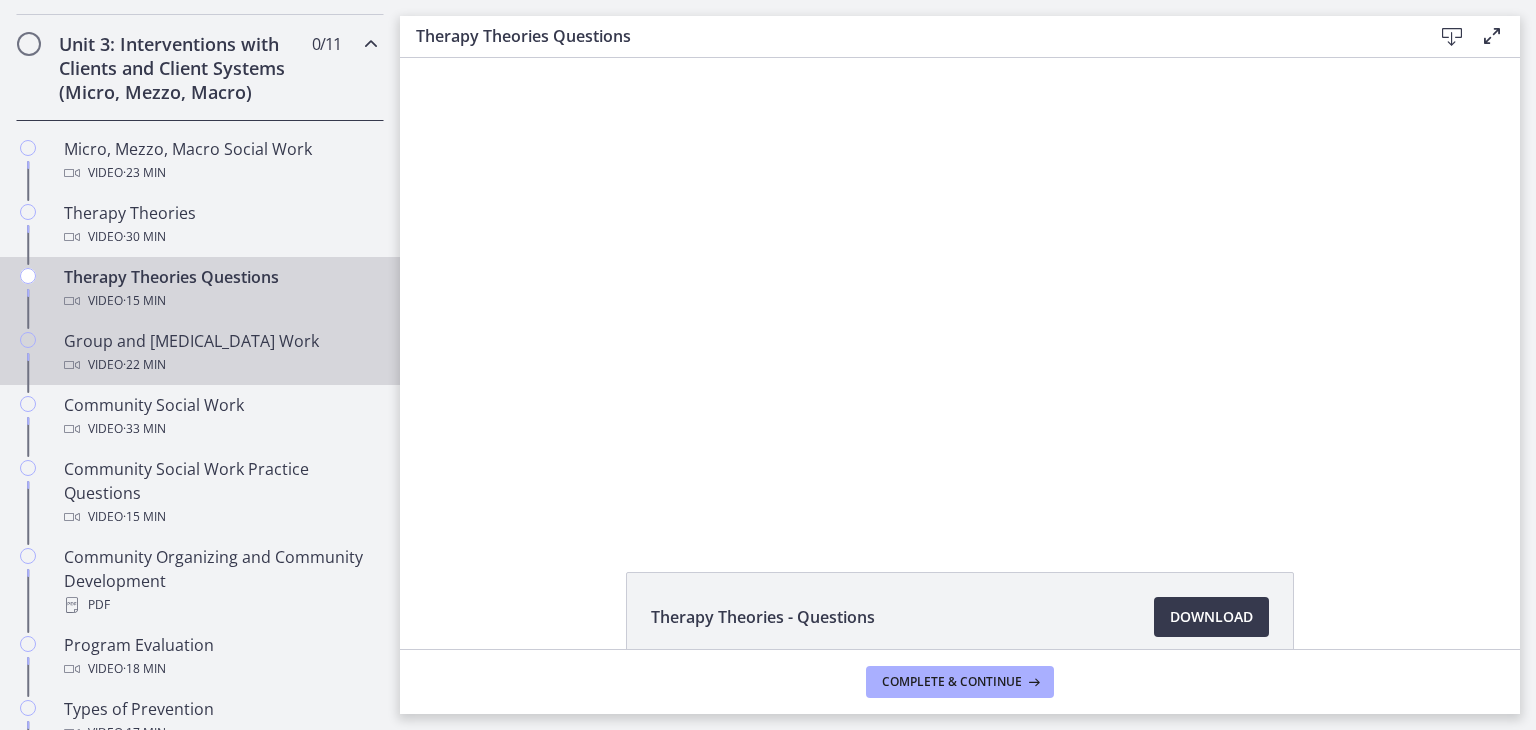 click on "Group and [MEDICAL_DATA] Work
Video
·  22 min" at bounding box center [220, 353] 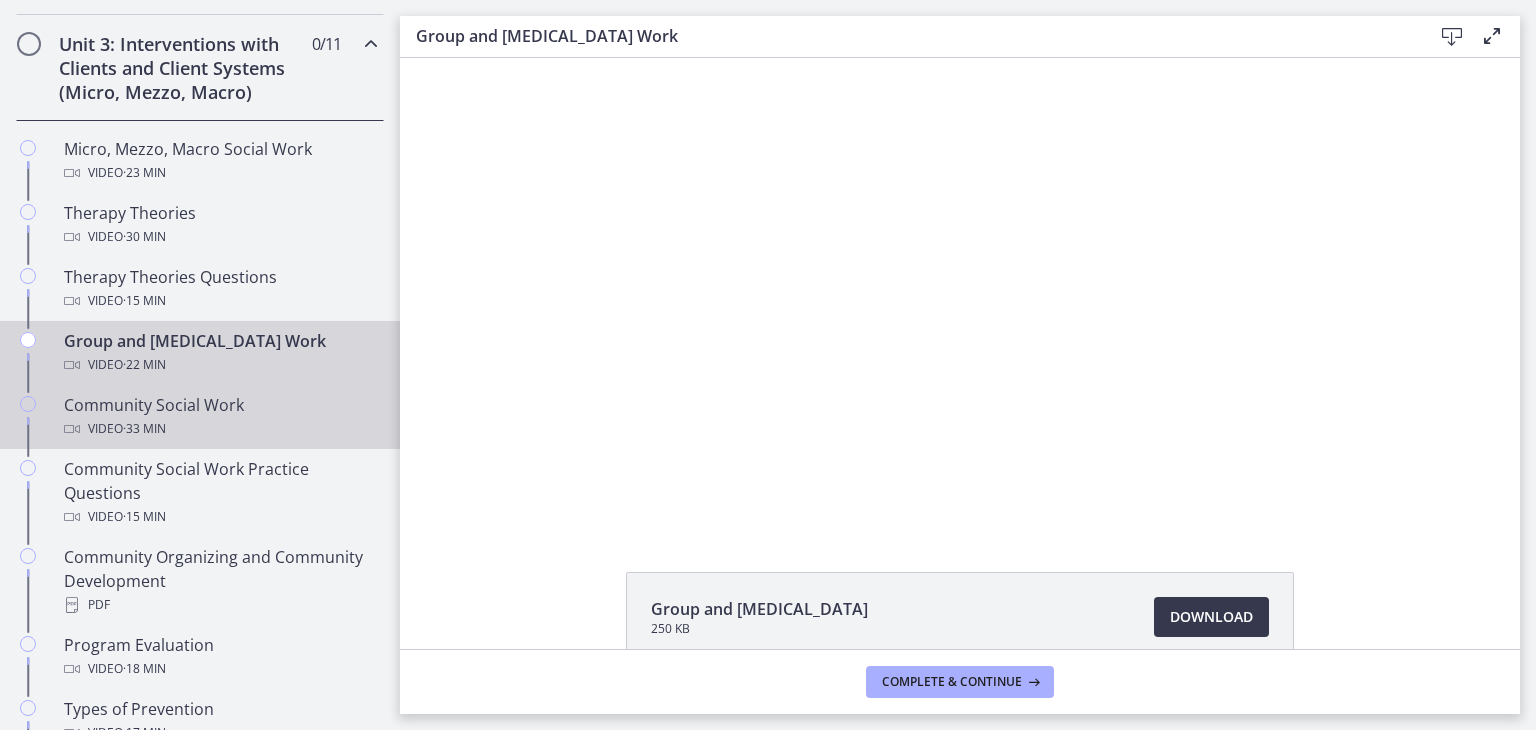 scroll, scrollTop: 0, scrollLeft: 0, axis: both 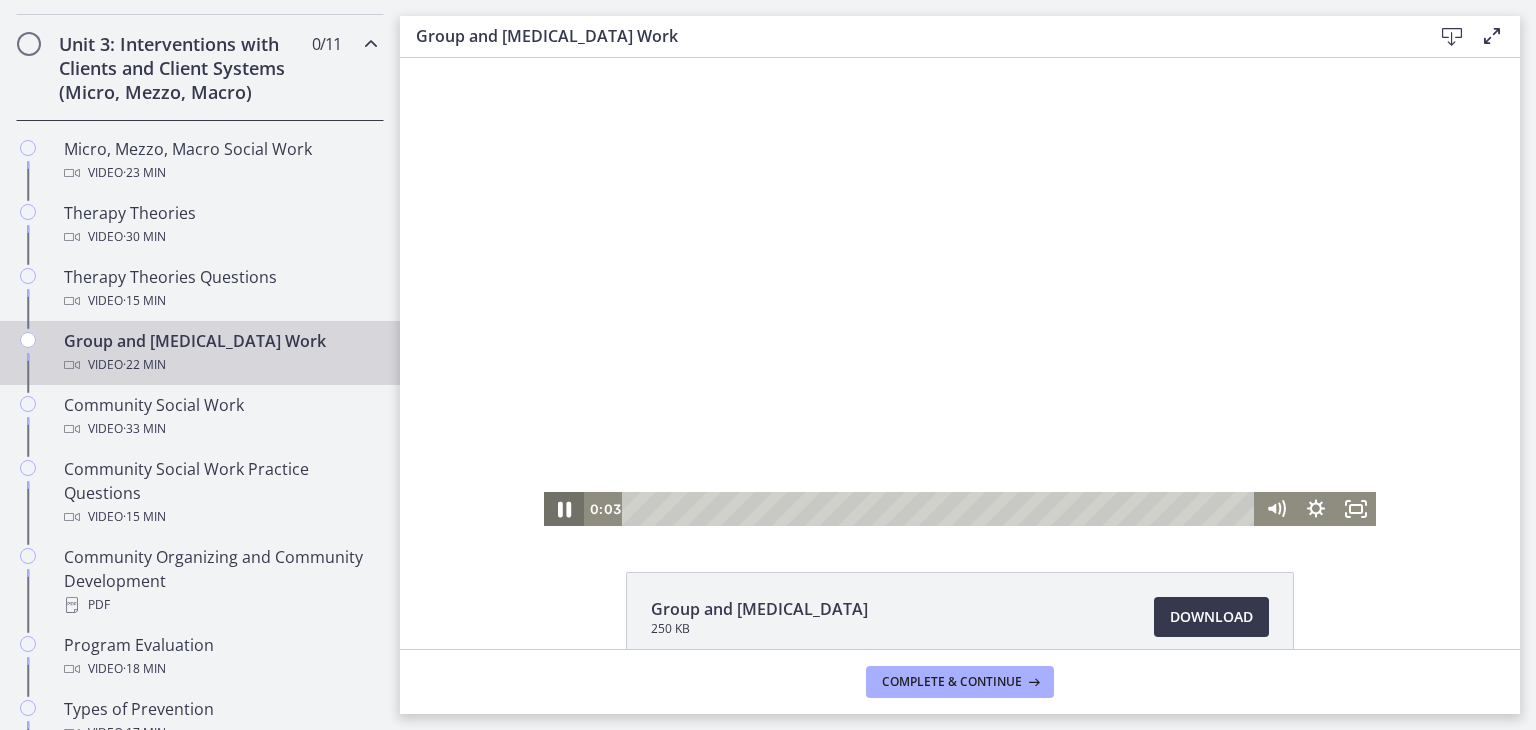 click 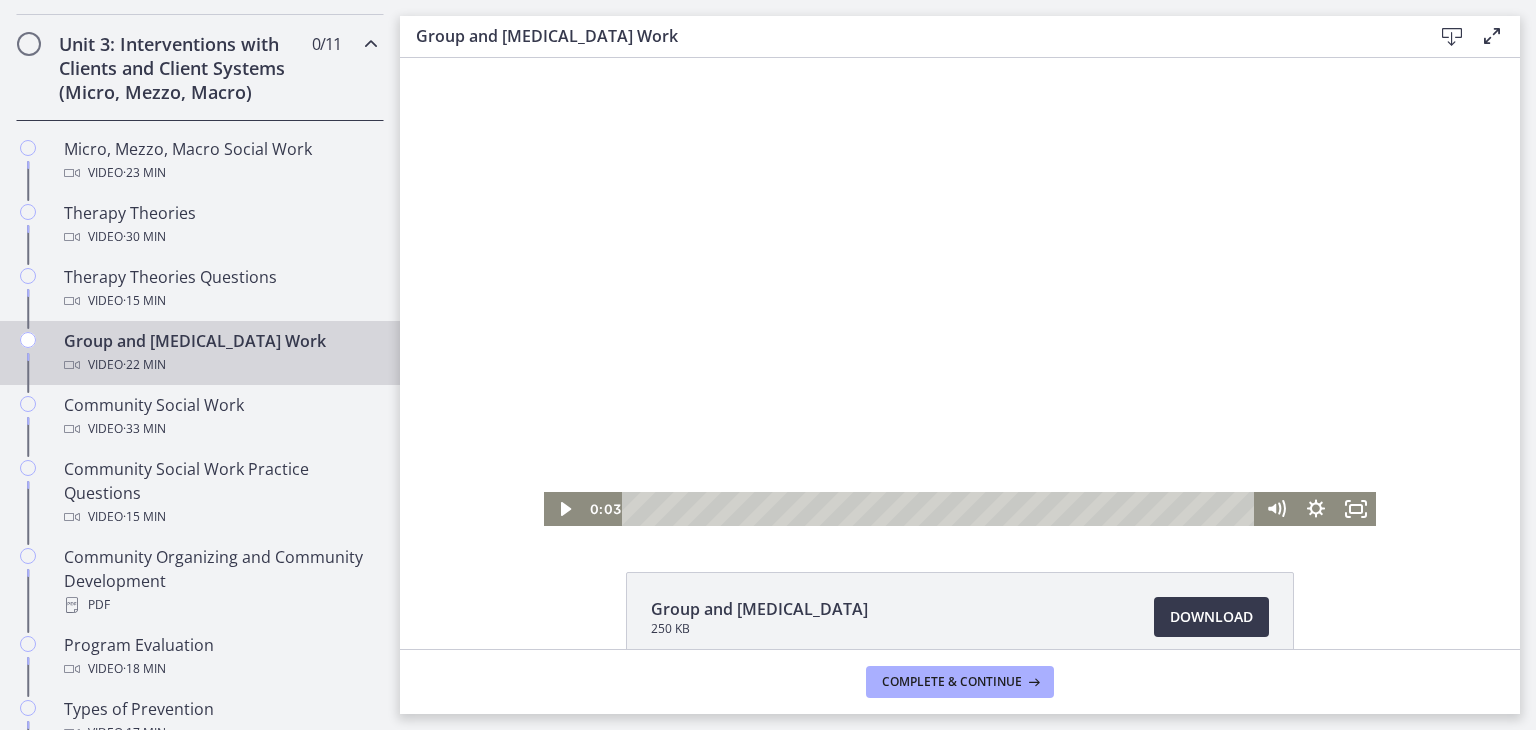 click at bounding box center (941, 509) 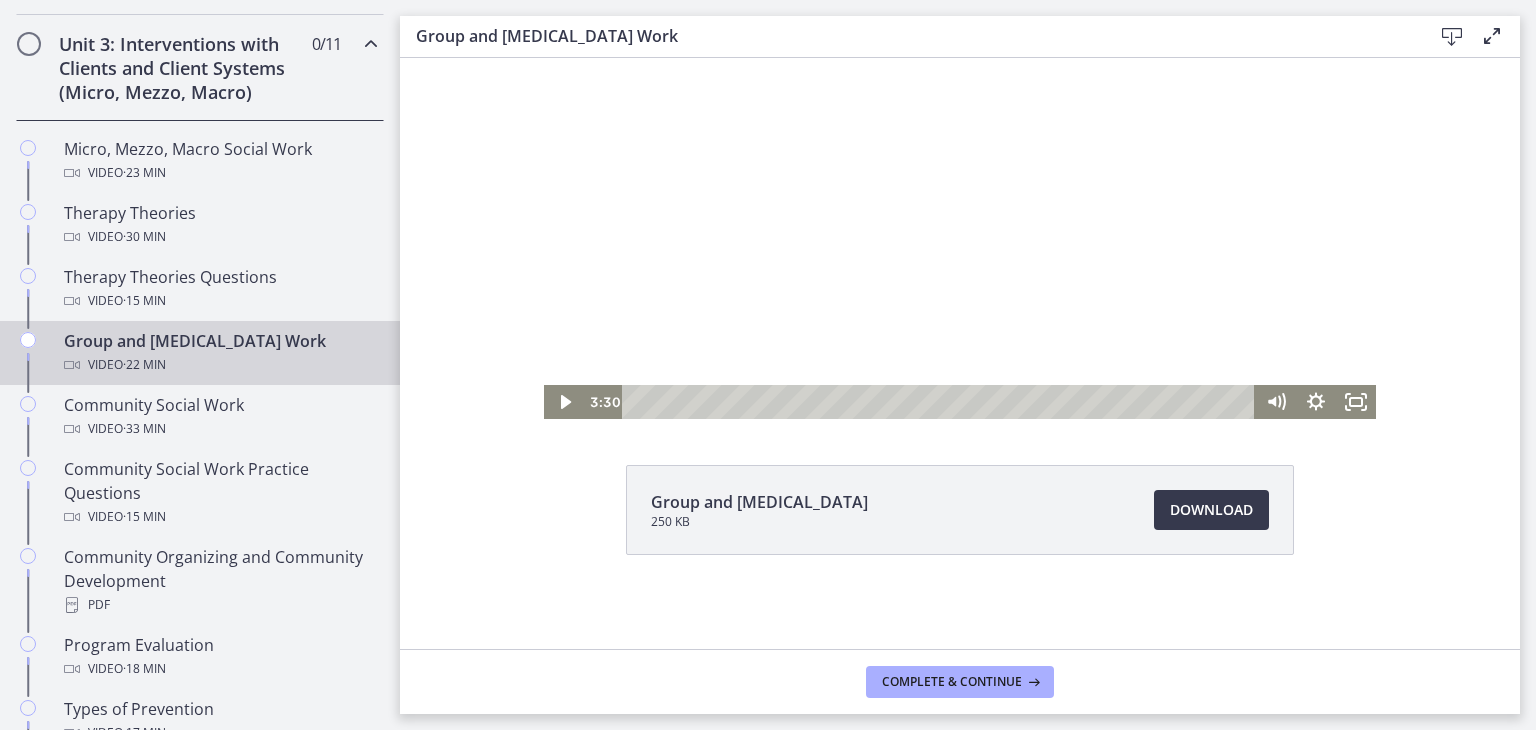 scroll, scrollTop: 108, scrollLeft: 0, axis: vertical 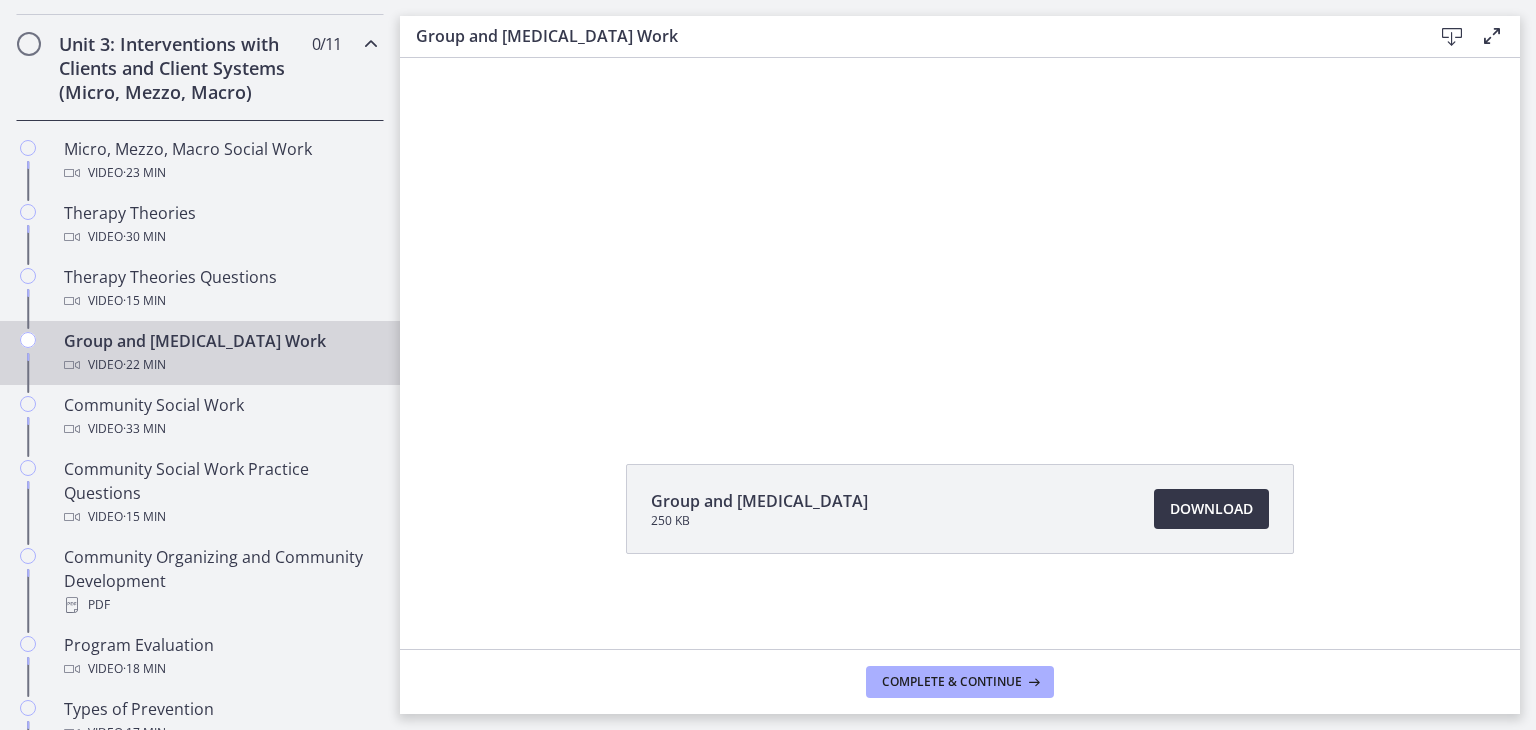 click on "Download
Opens in a new window" at bounding box center [1211, 509] 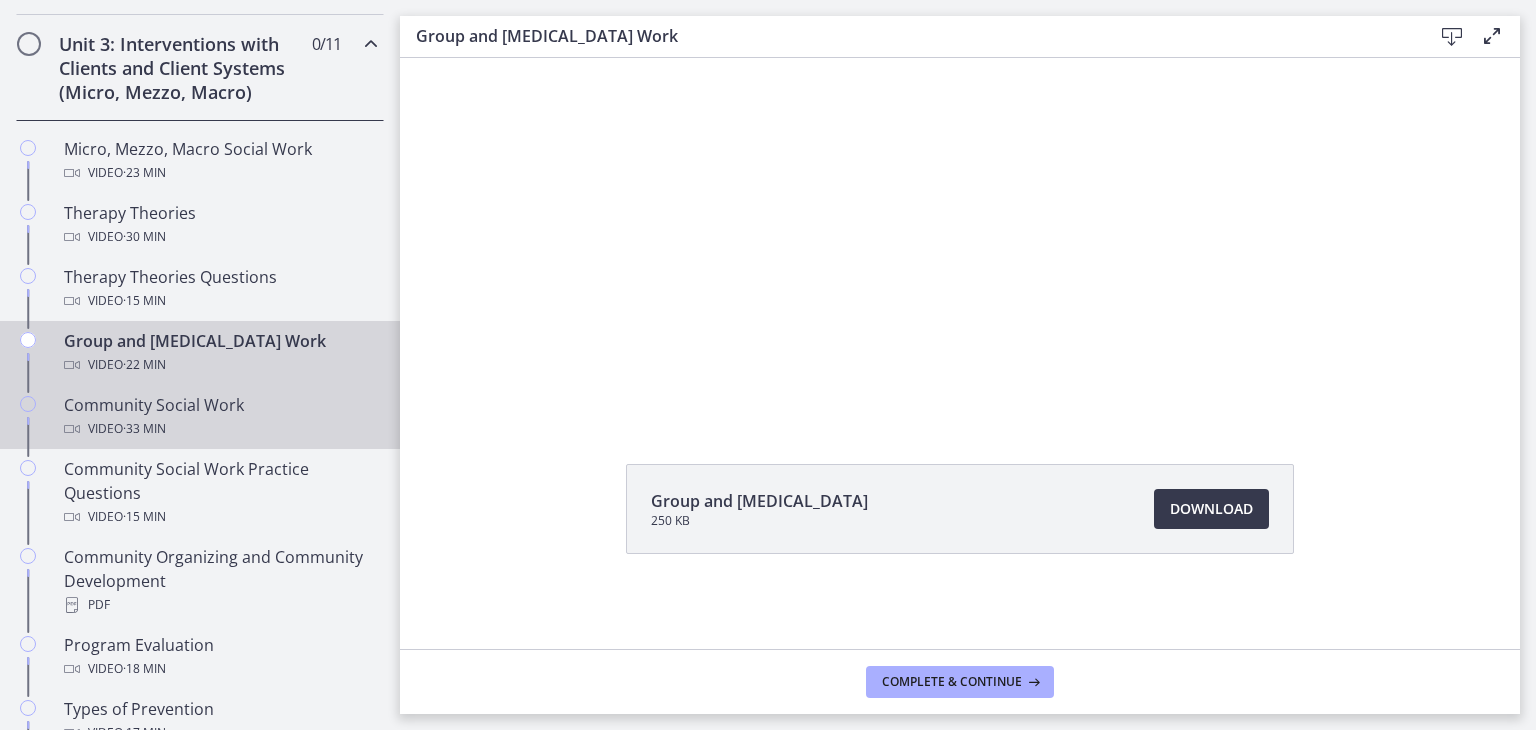 click on "Community Social Work
Video
·  33 min" at bounding box center [220, 417] 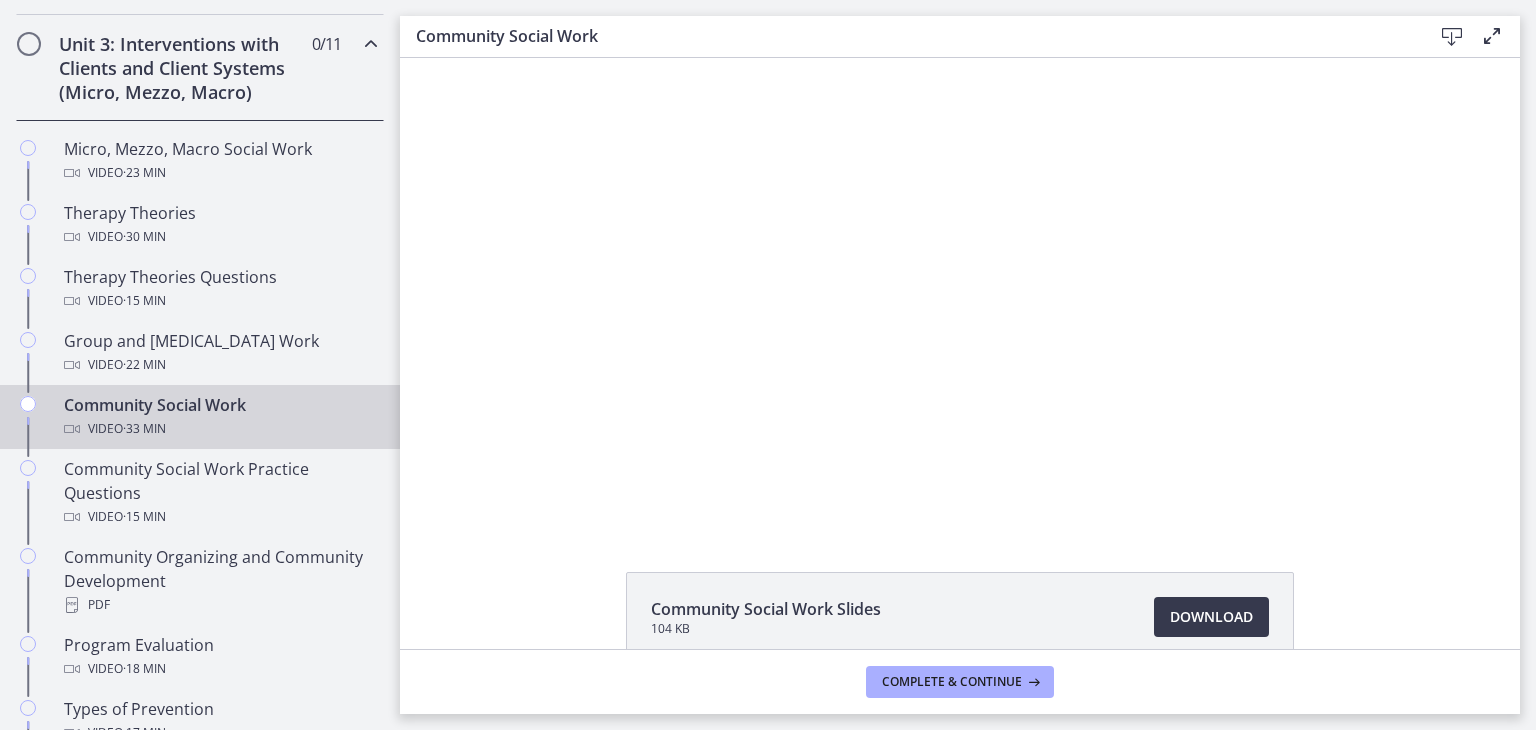 scroll, scrollTop: 0, scrollLeft: 0, axis: both 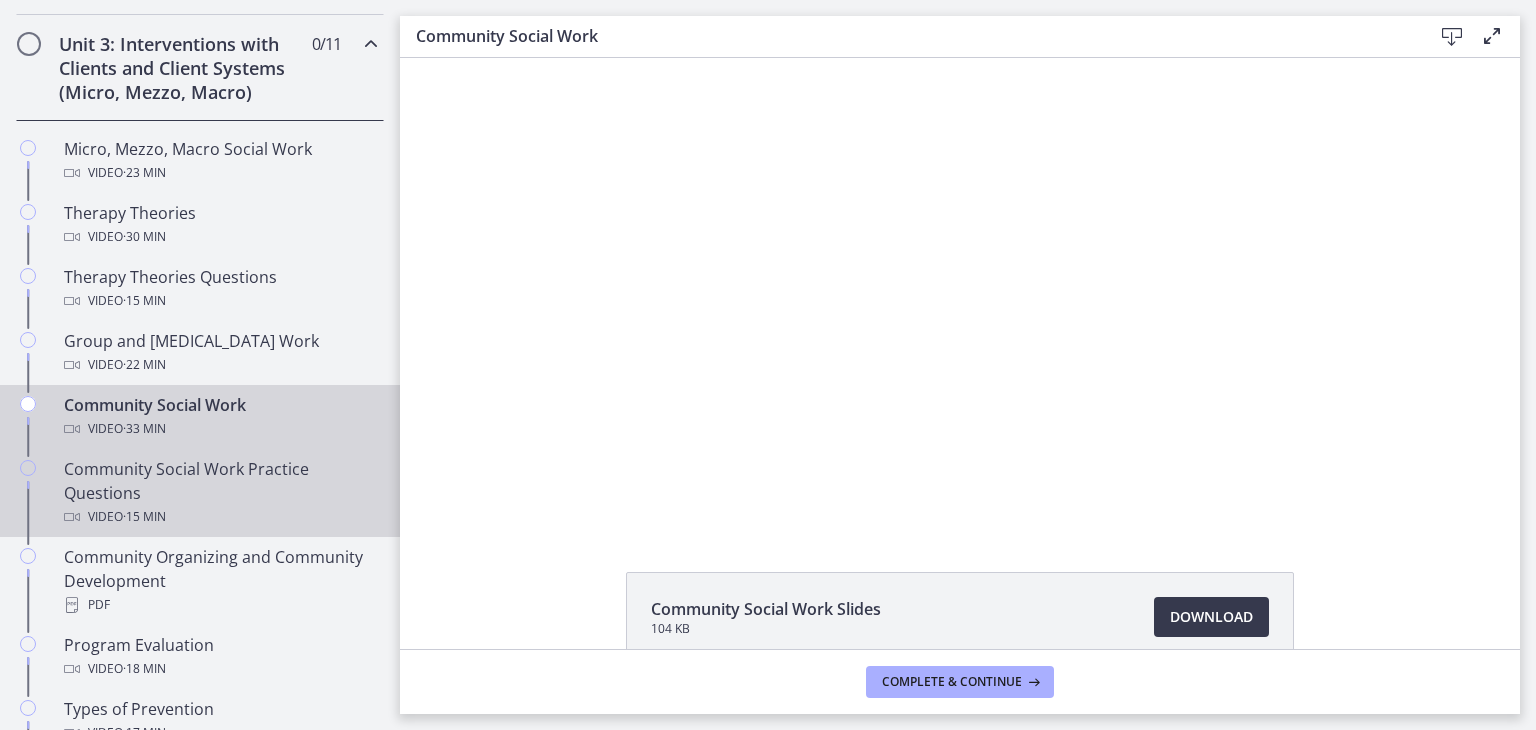 click on "Community Social Work Practice Questions
Video
·  15 min" at bounding box center (220, 493) 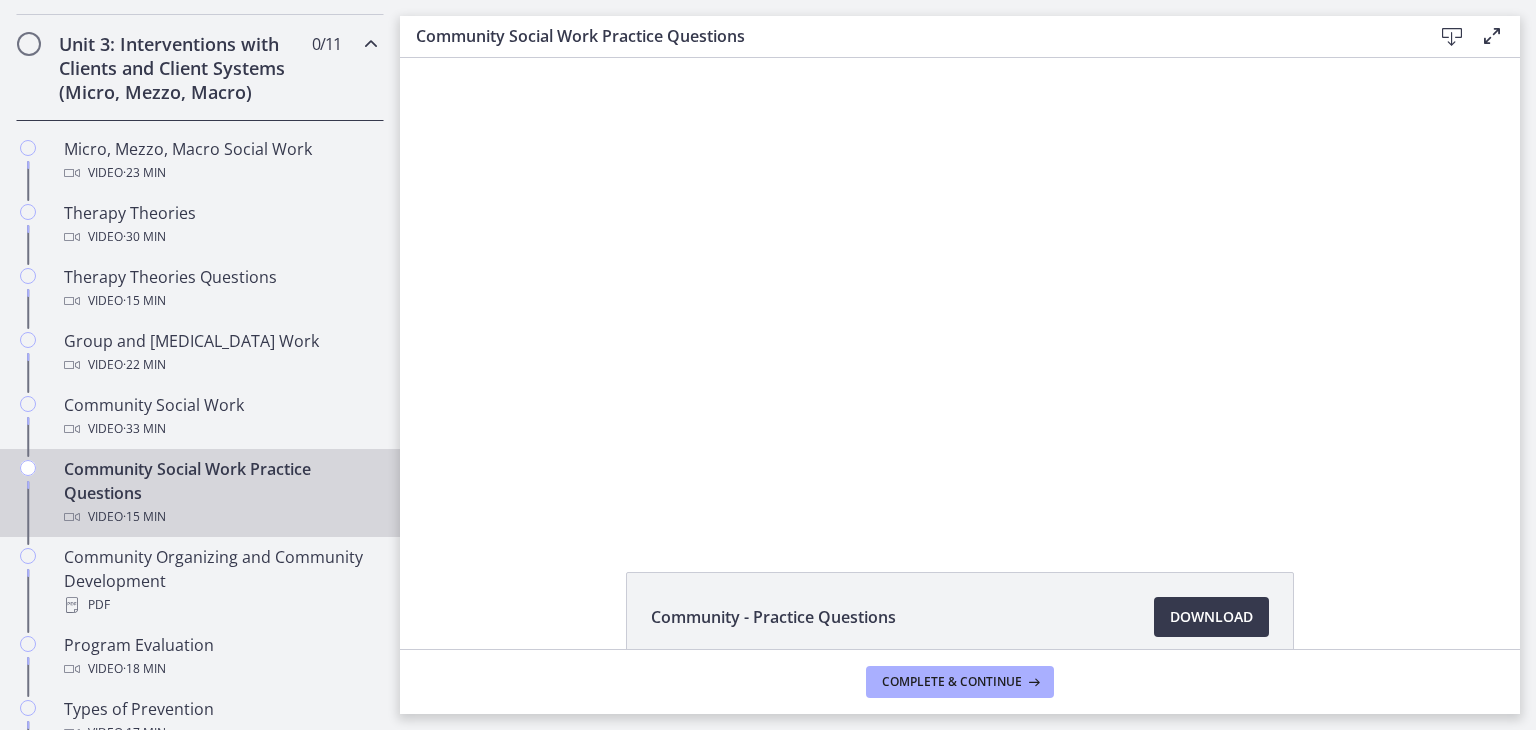 scroll, scrollTop: 0, scrollLeft: 0, axis: both 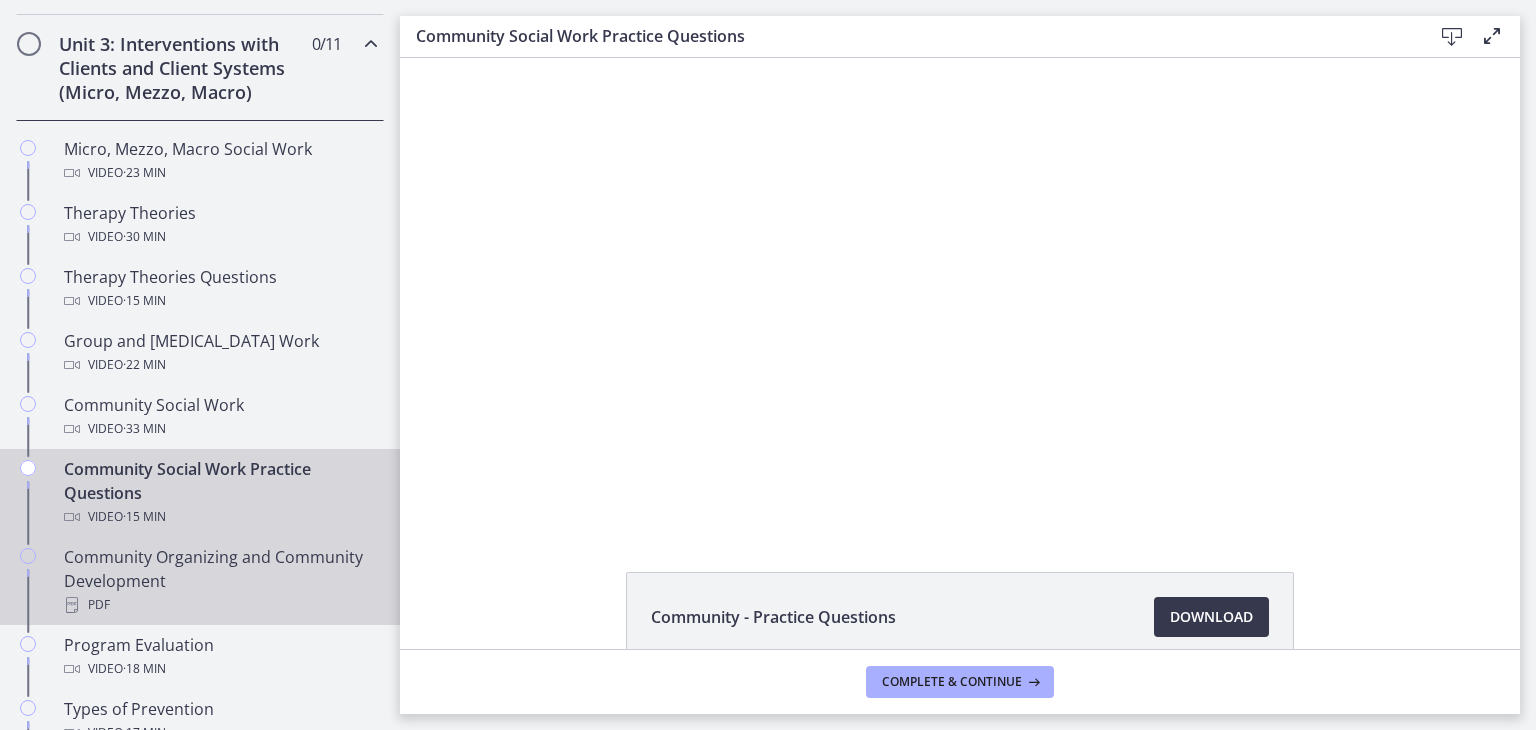 click on "Community Organizing and Community Development
PDF" at bounding box center [220, 581] 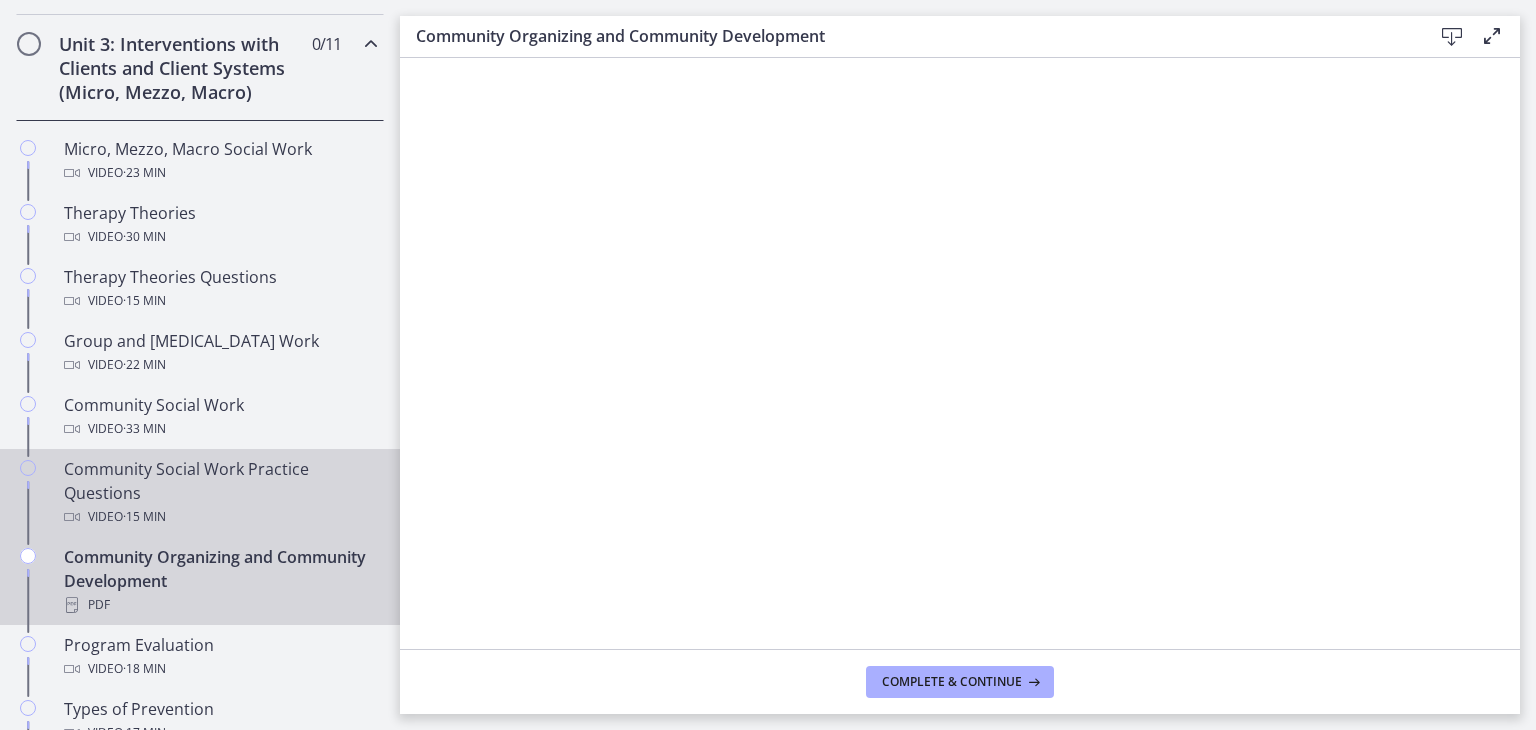 click on "Community Social Work Practice Questions
Video
·  15 min" at bounding box center (220, 493) 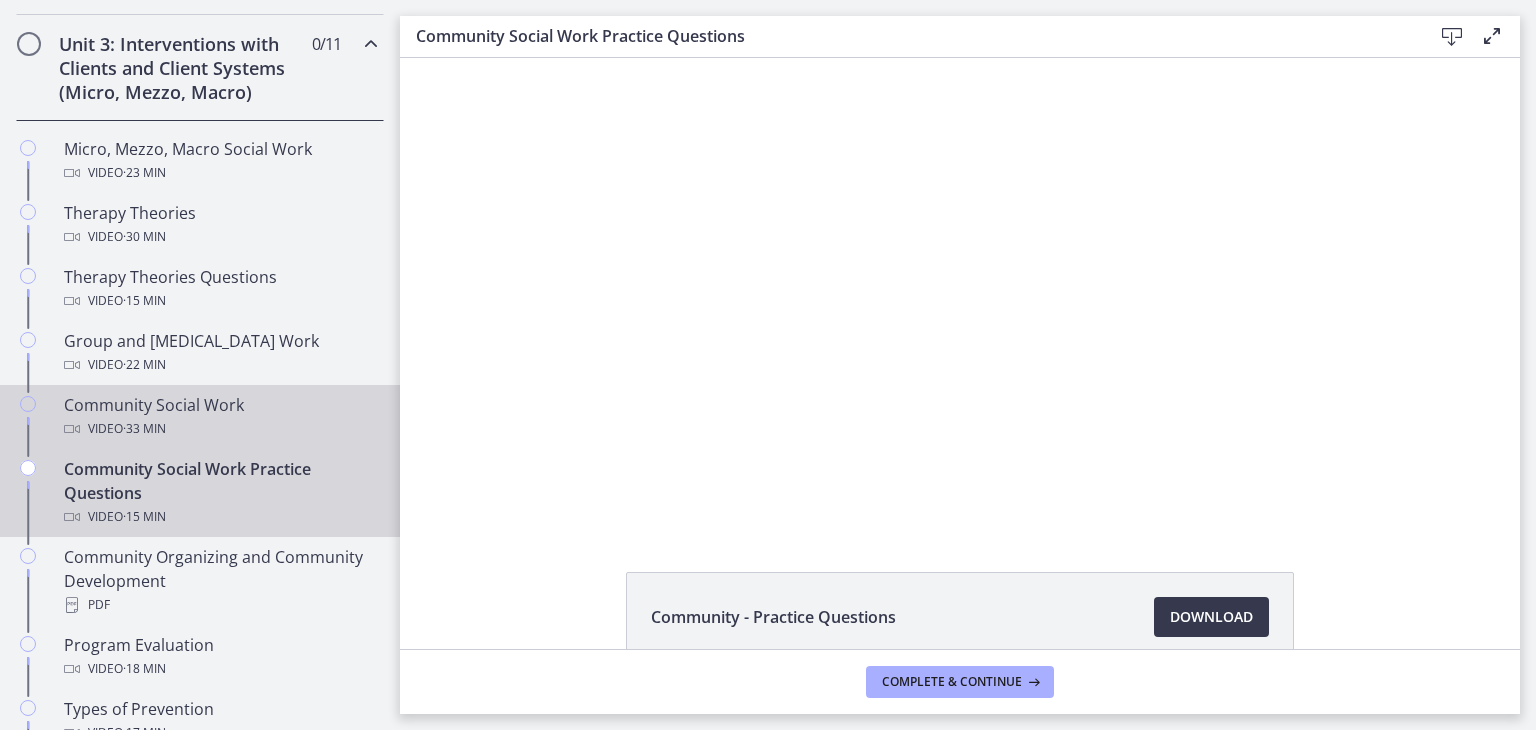 scroll, scrollTop: 0, scrollLeft: 0, axis: both 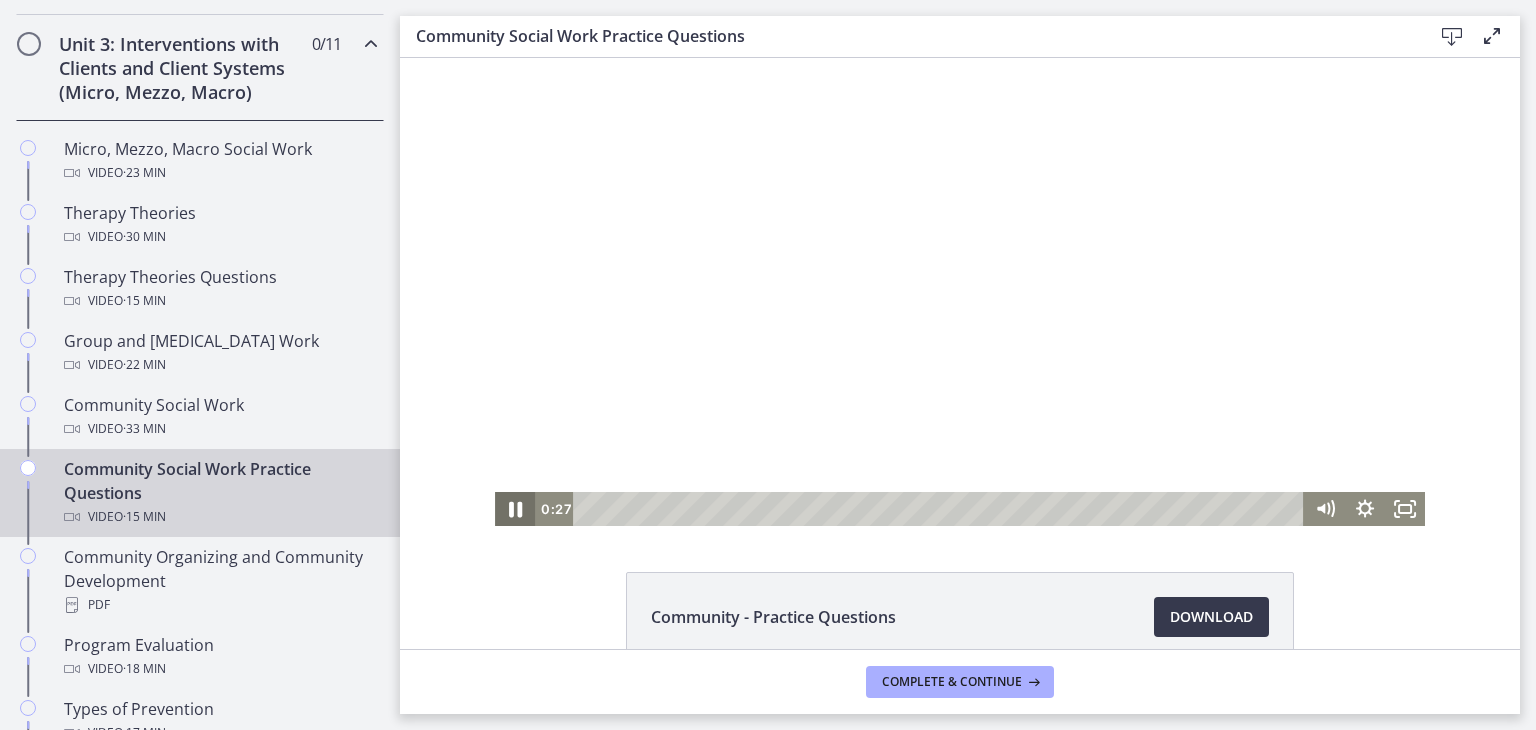 click 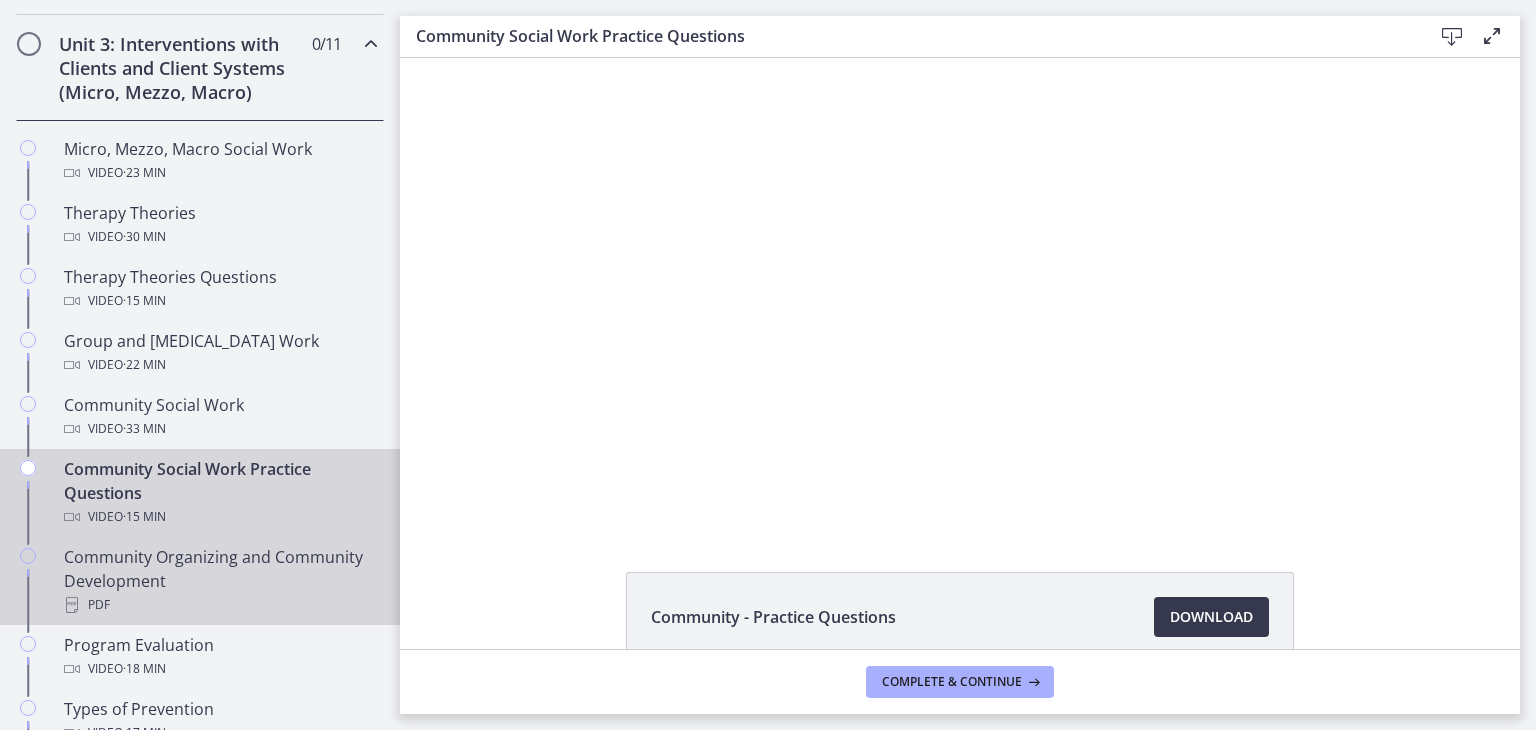 click on "Community Organizing and Community Development
PDF" at bounding box center [220, 581] 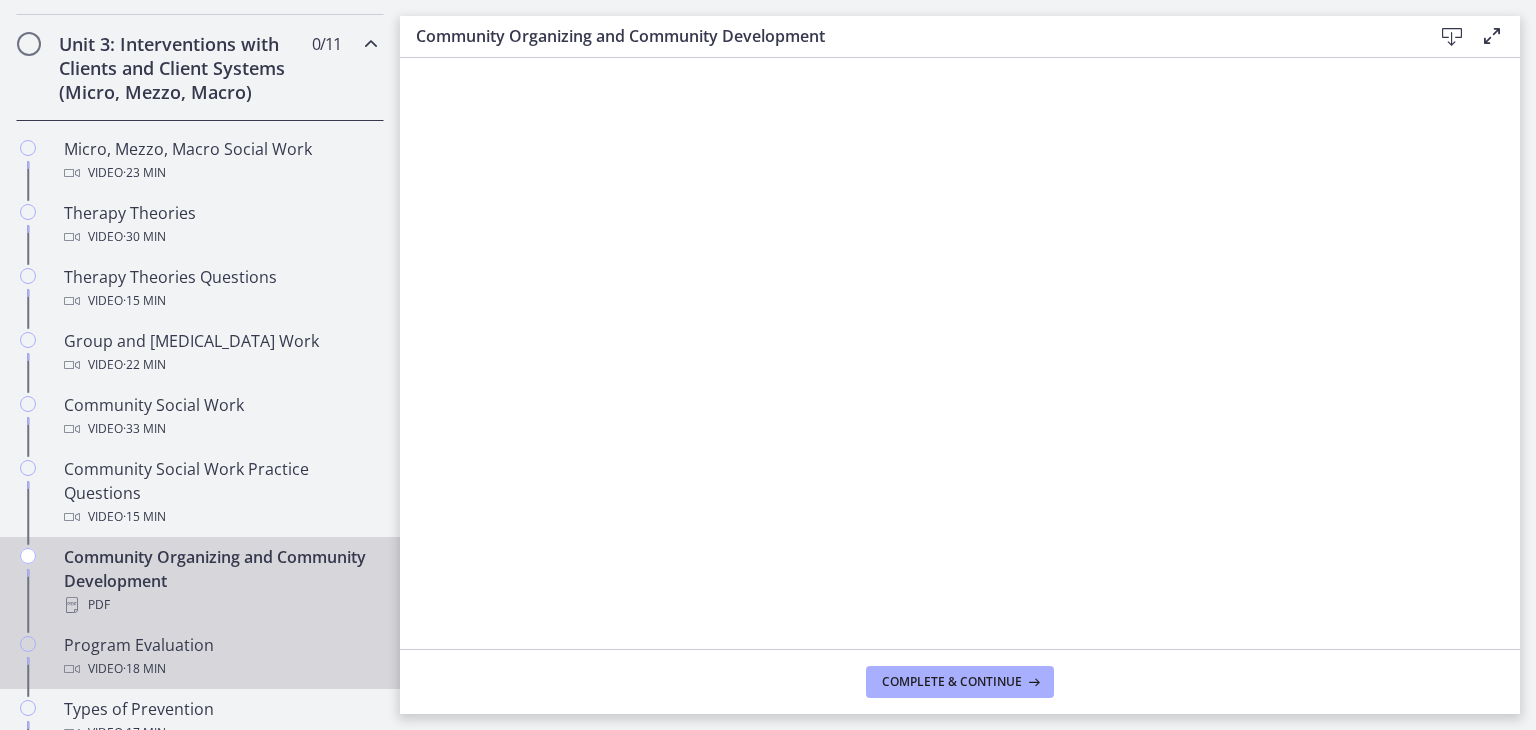 click on "Video
·  18 min" at bounding box center (220, 669) 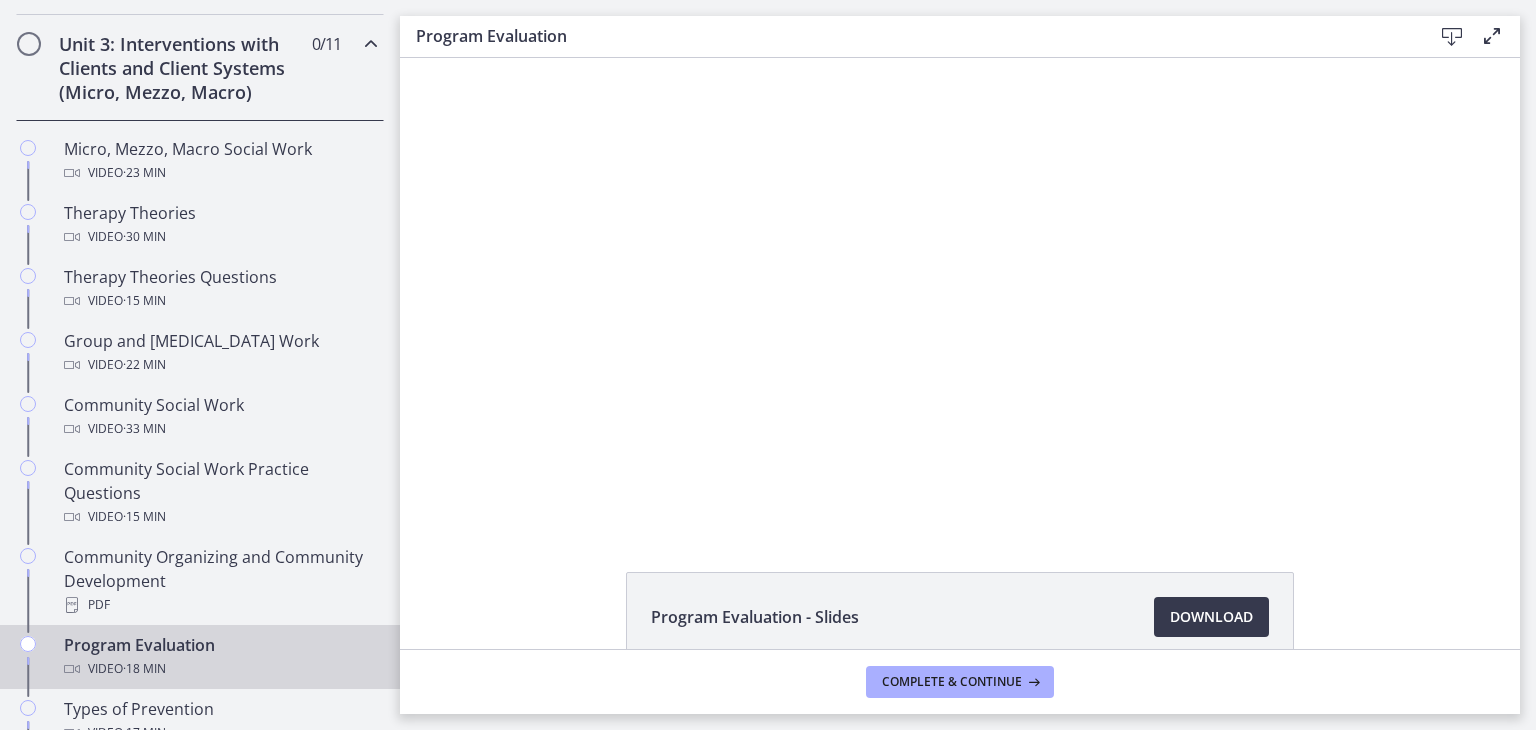 scroll, scrollTop: 0, scrollLeft: 0, axis: both 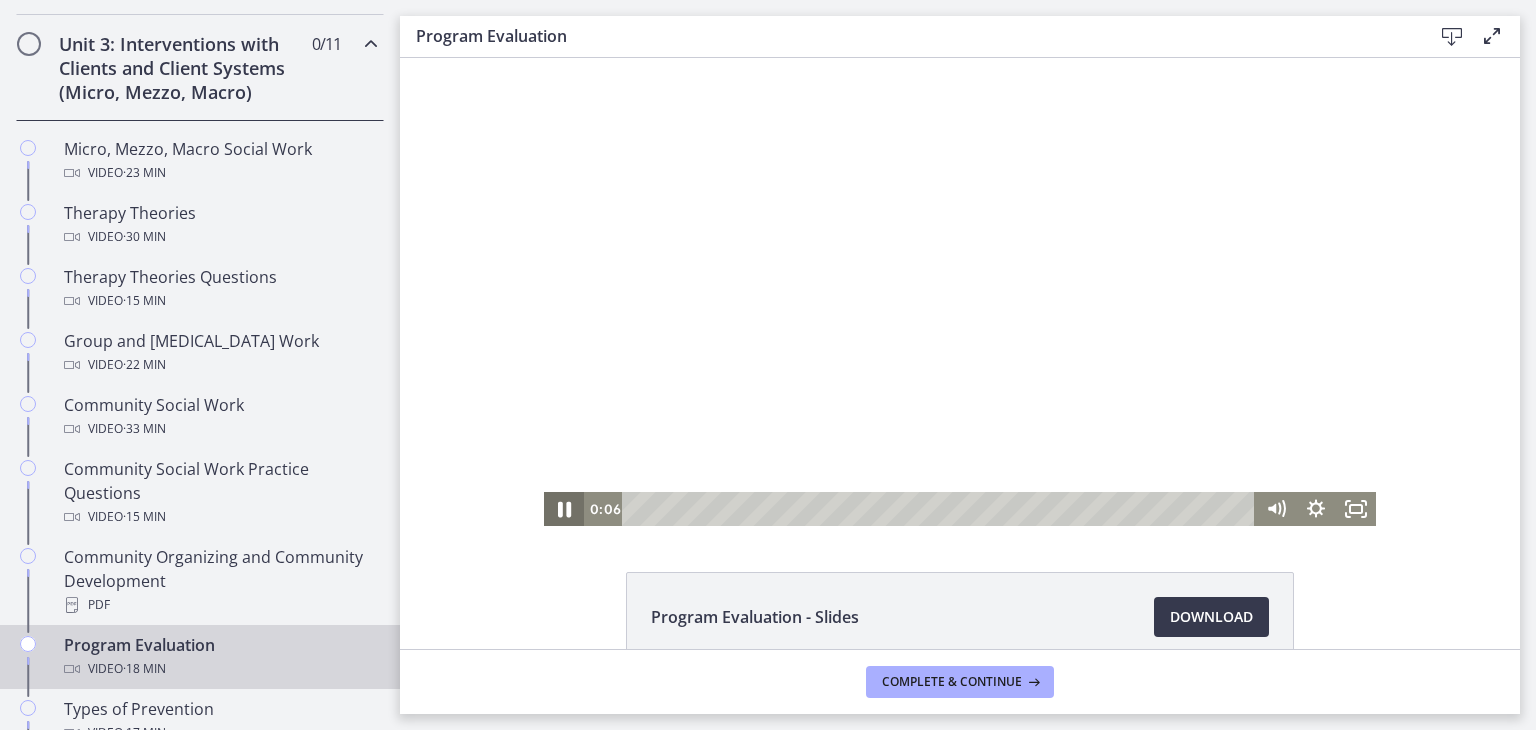 click 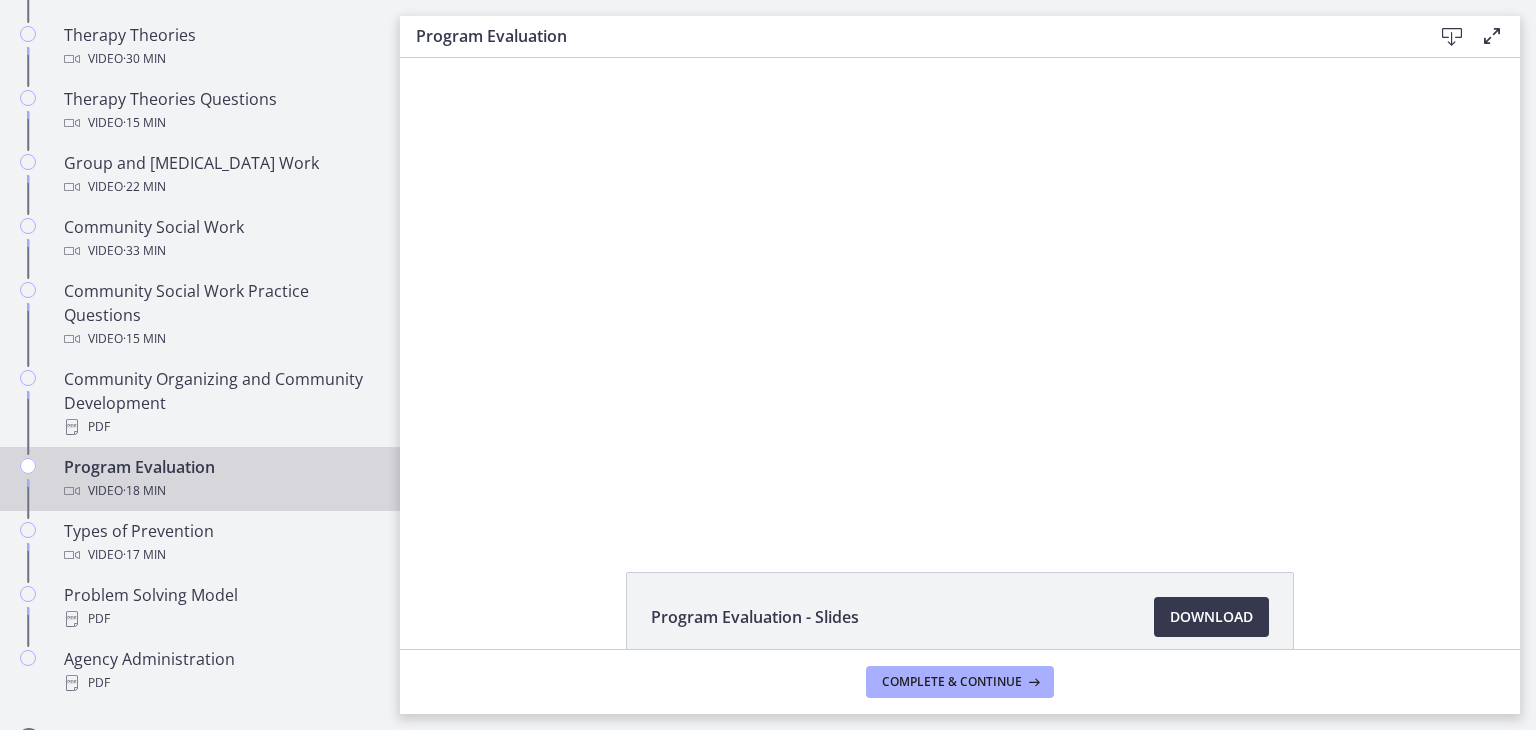 scroll, scrollTop: 952, scrollLeft: 0, axis: vertical 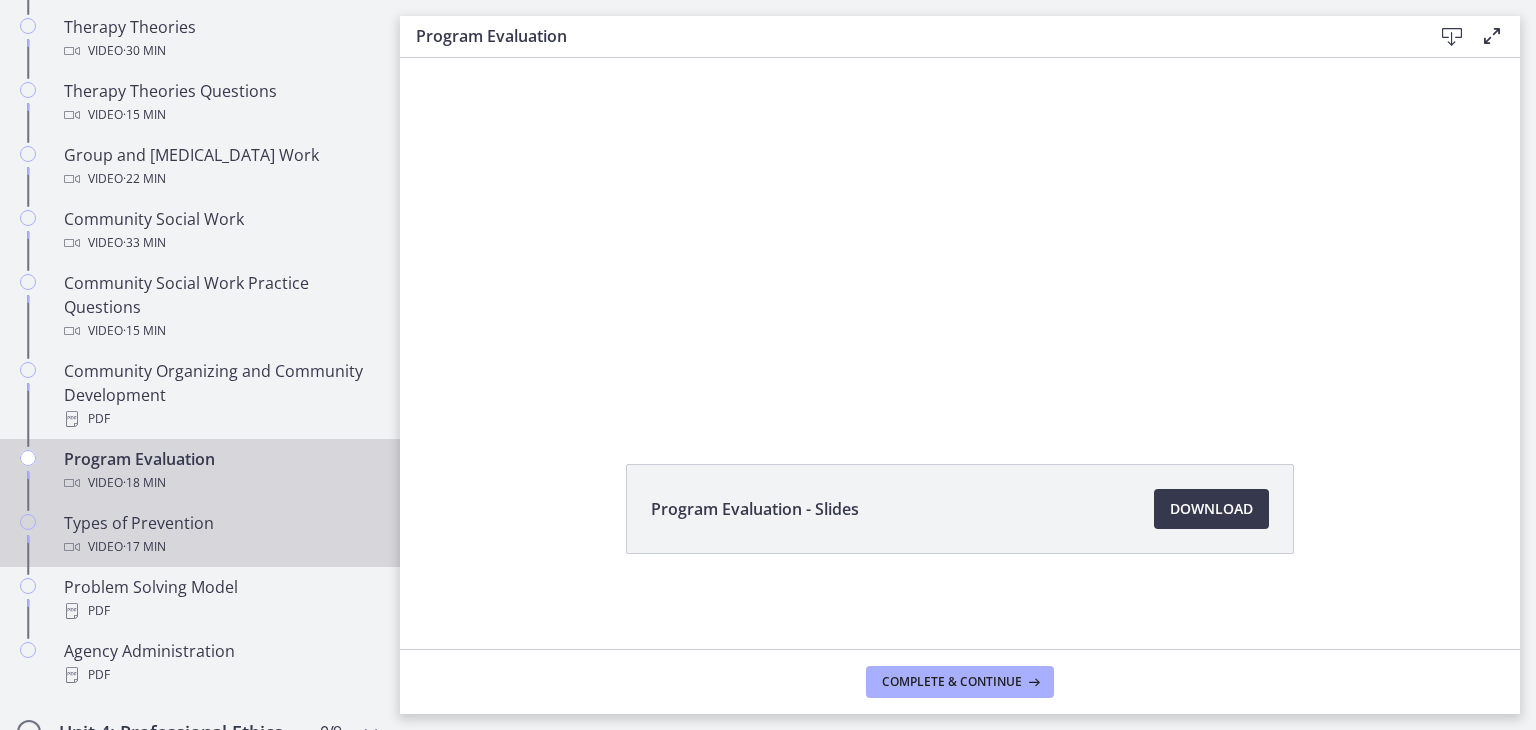 click on "·  17 min" at bounding box center (144, 547) 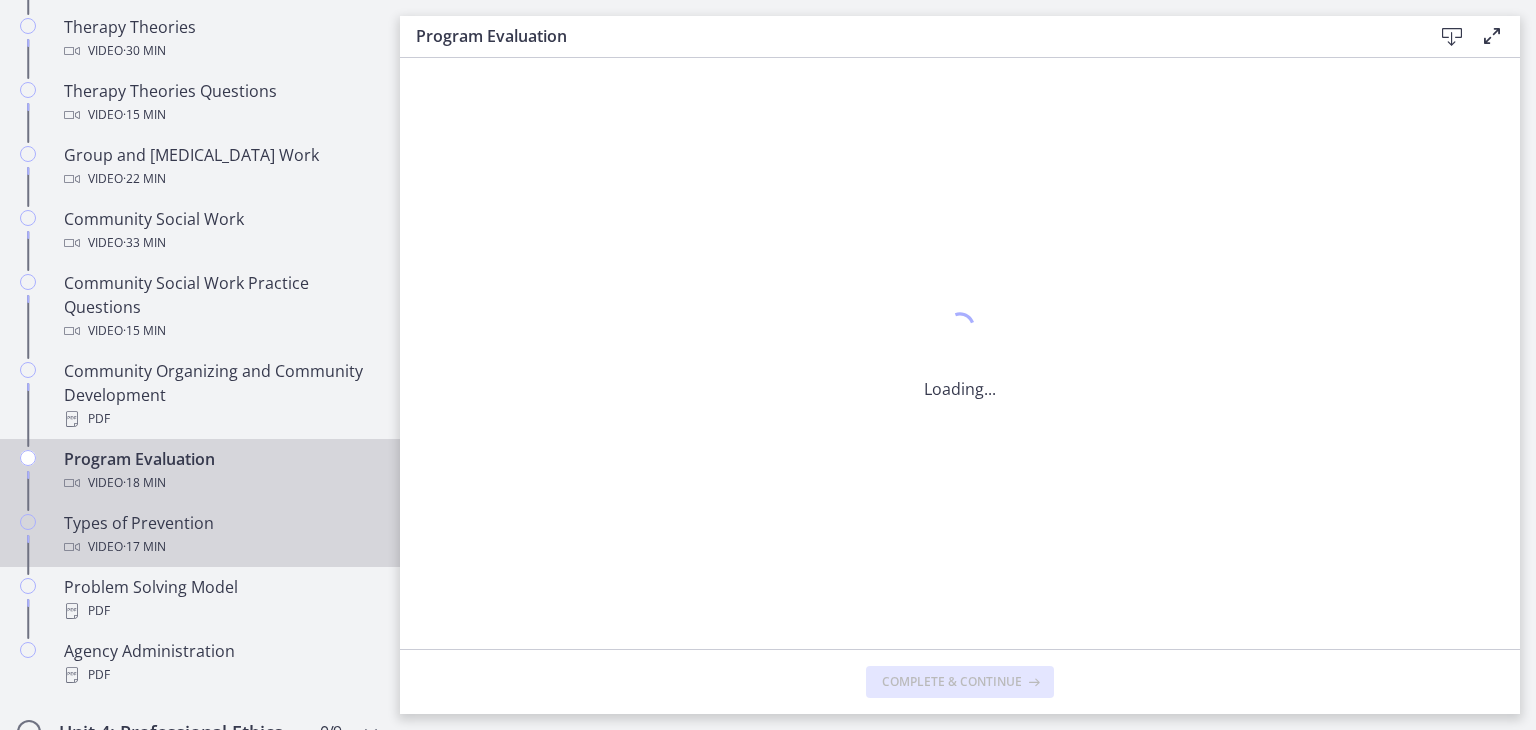 scroll, scrollTop: 0, scrollLeft: 0, axis: both 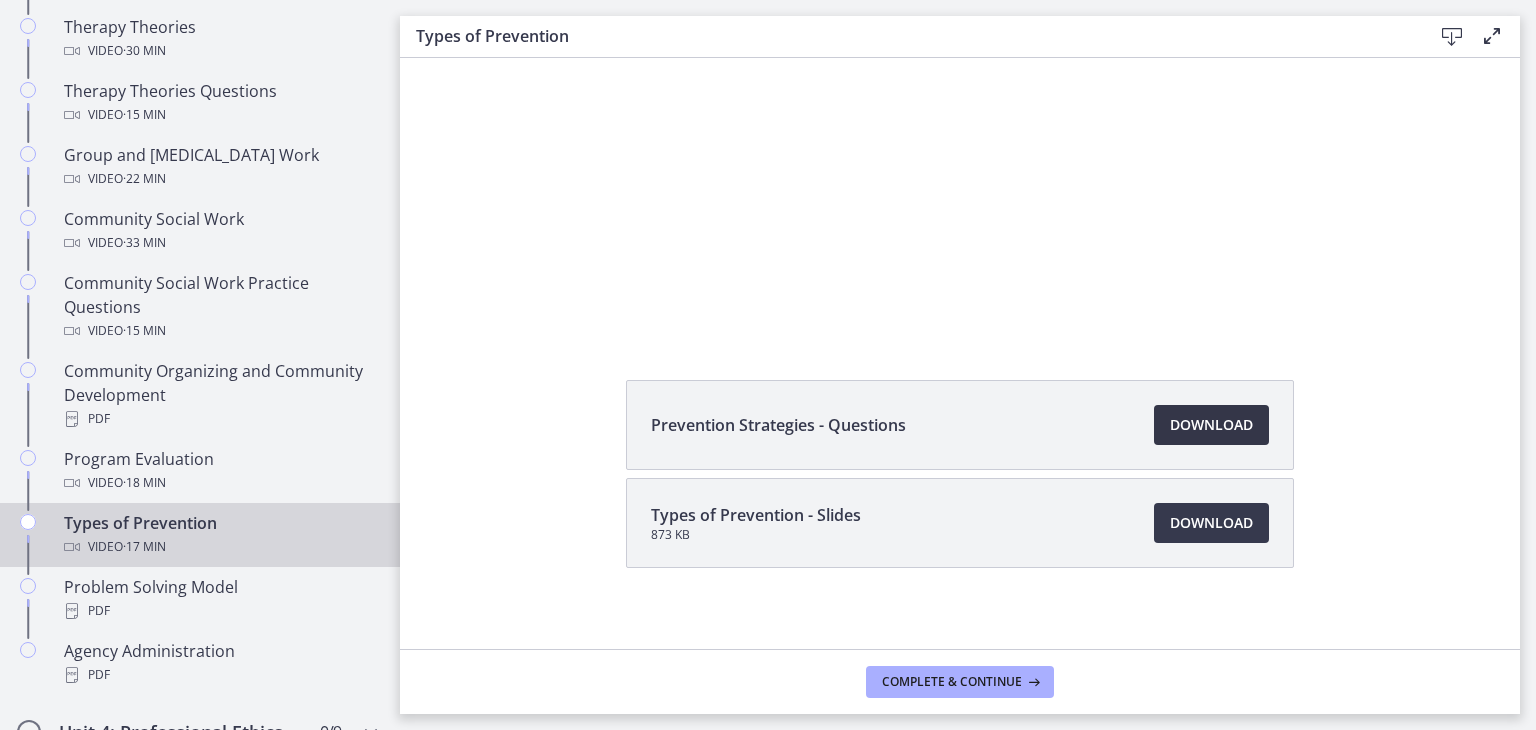 click on "Download
Opens in a new window" at bounding box center (1211, 425) 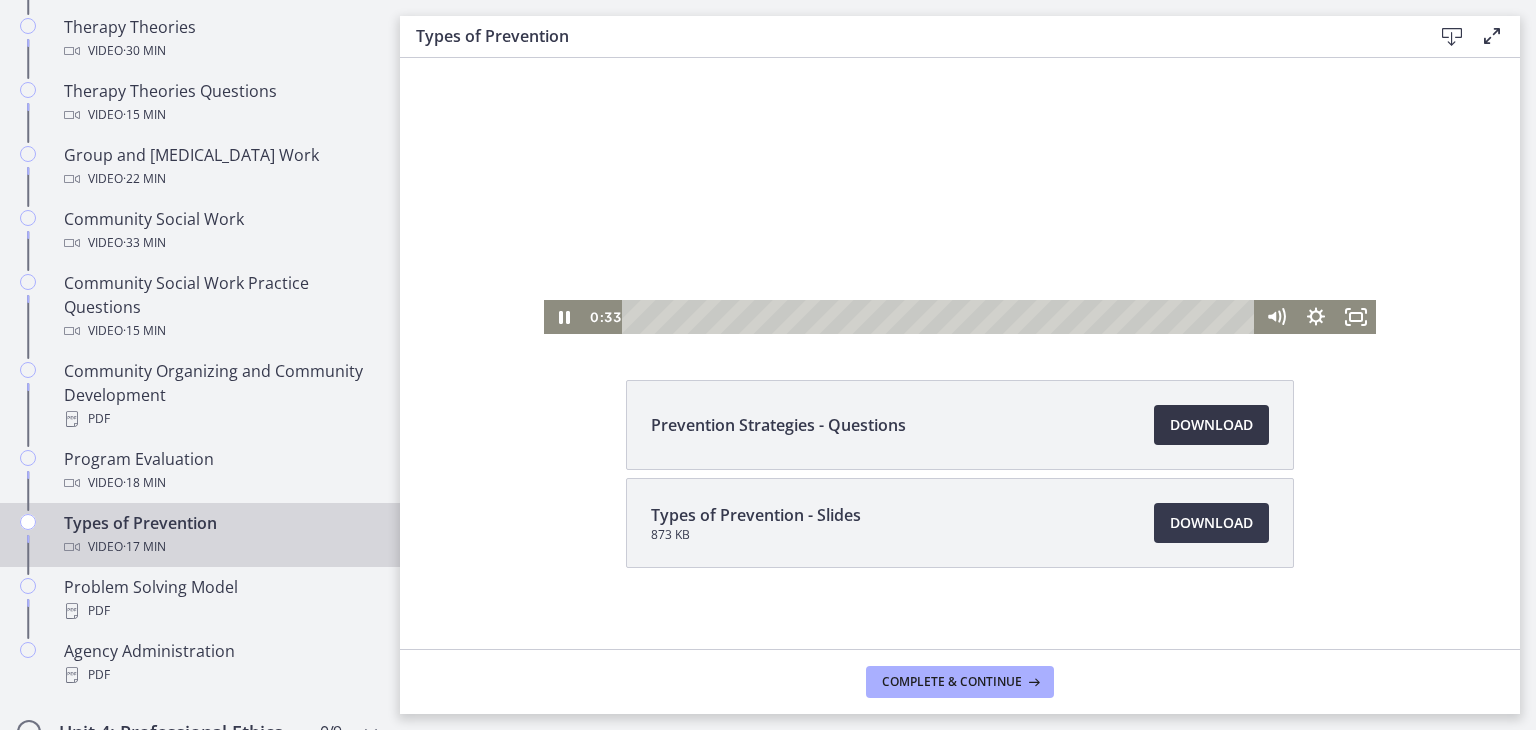 scroll, scrollTop: 206, scrollLeft: 0, axis: vertical 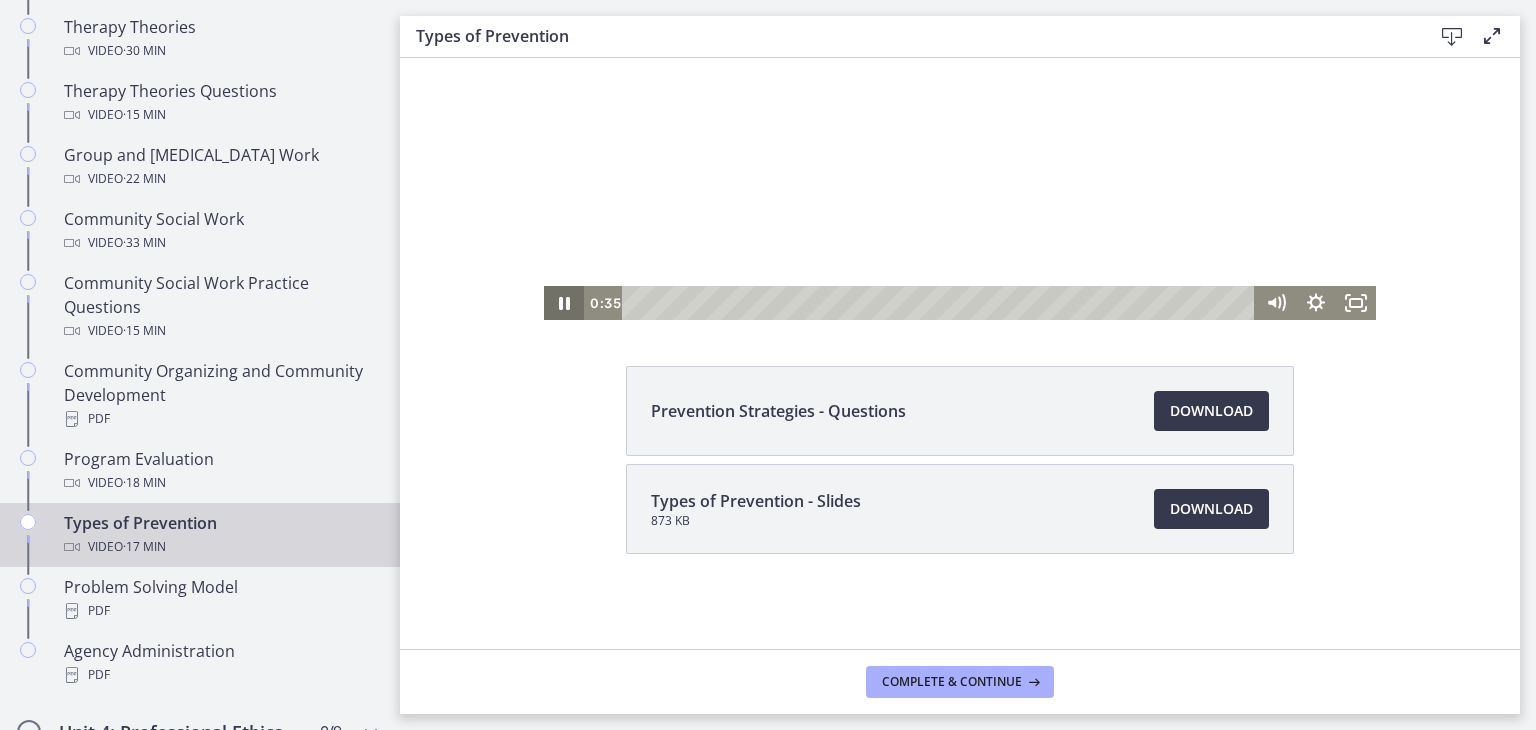click 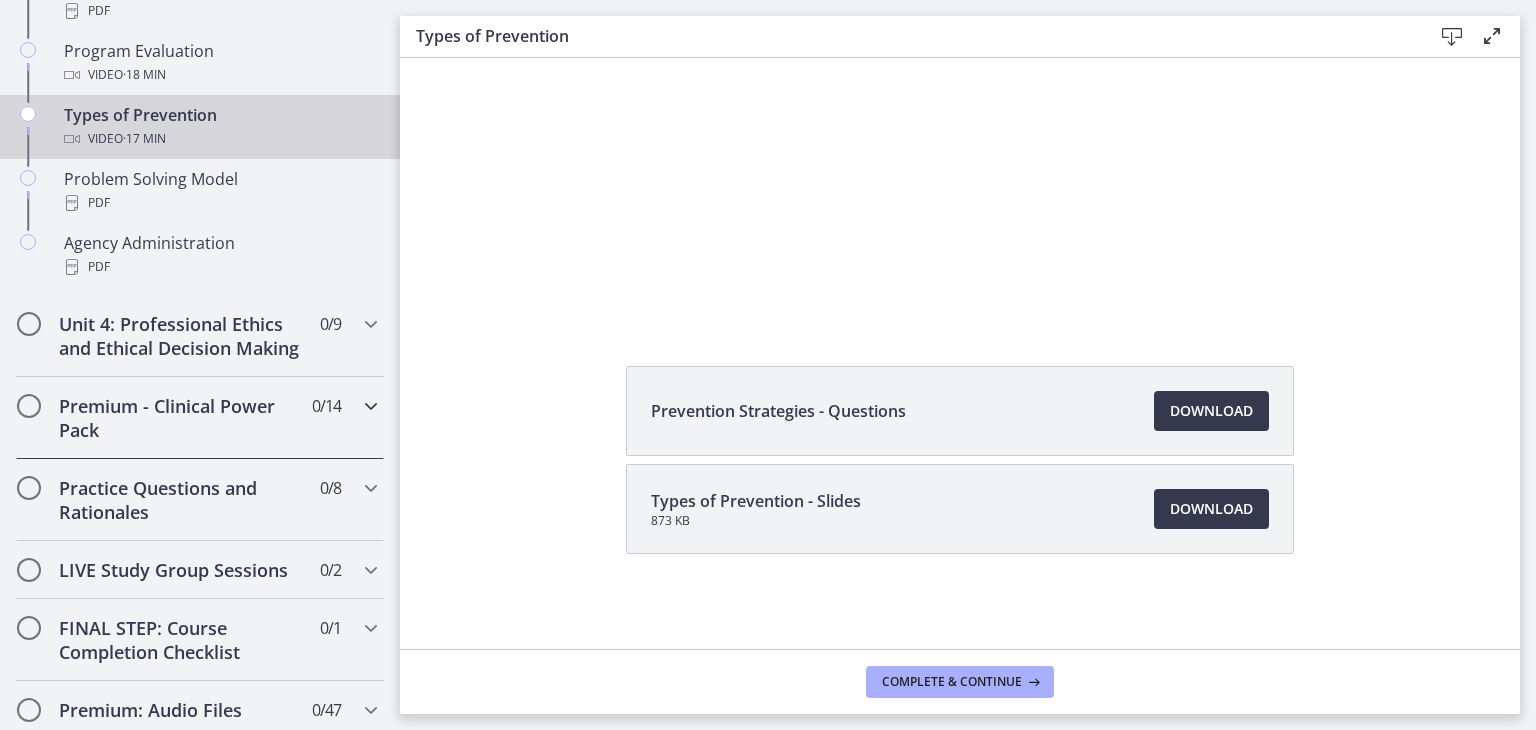 scroll, scrollTop: 1360, scrollLeft: 0, axis: vertical 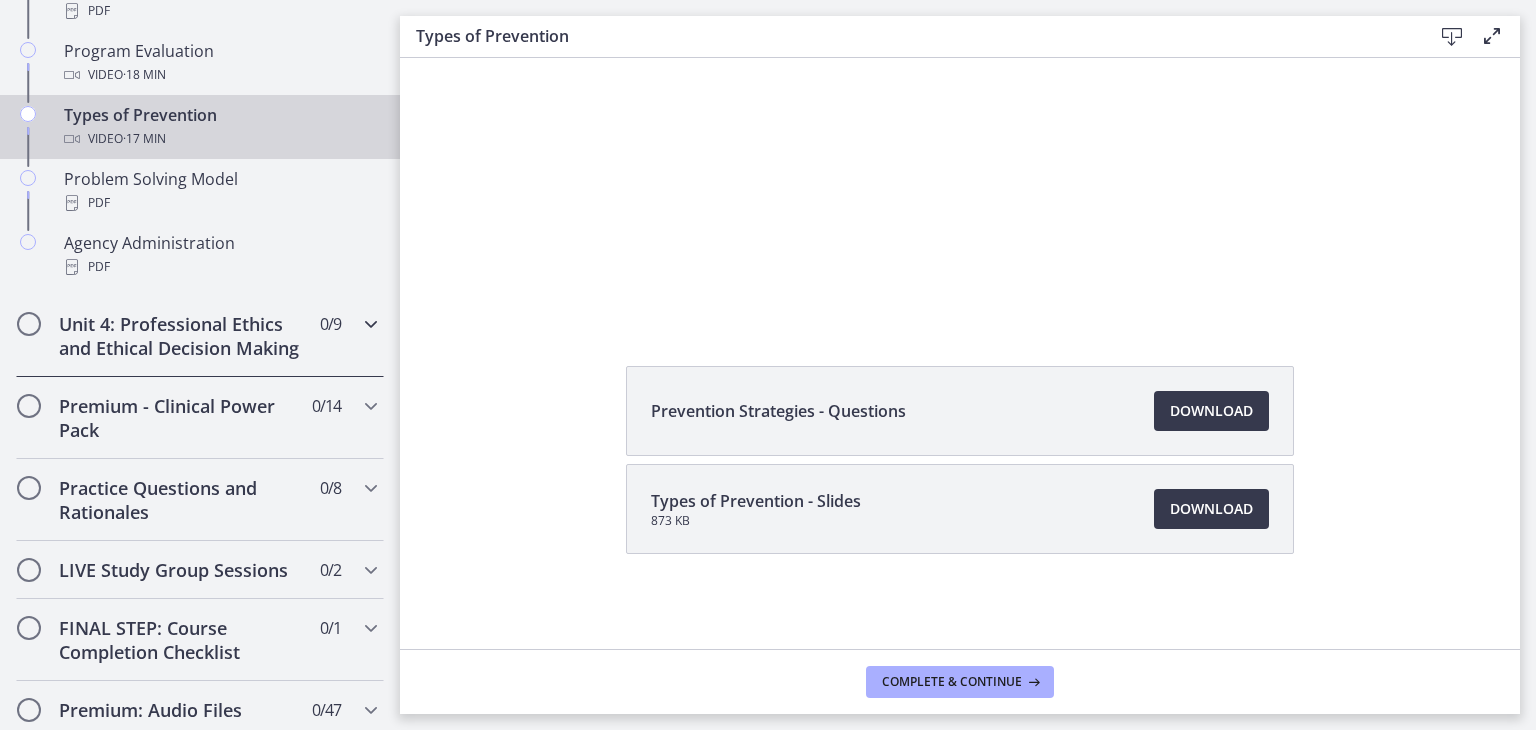 click on "Unit 4: Professional Ethics and Ethical Decision Making" at bounding box center [181, 336] 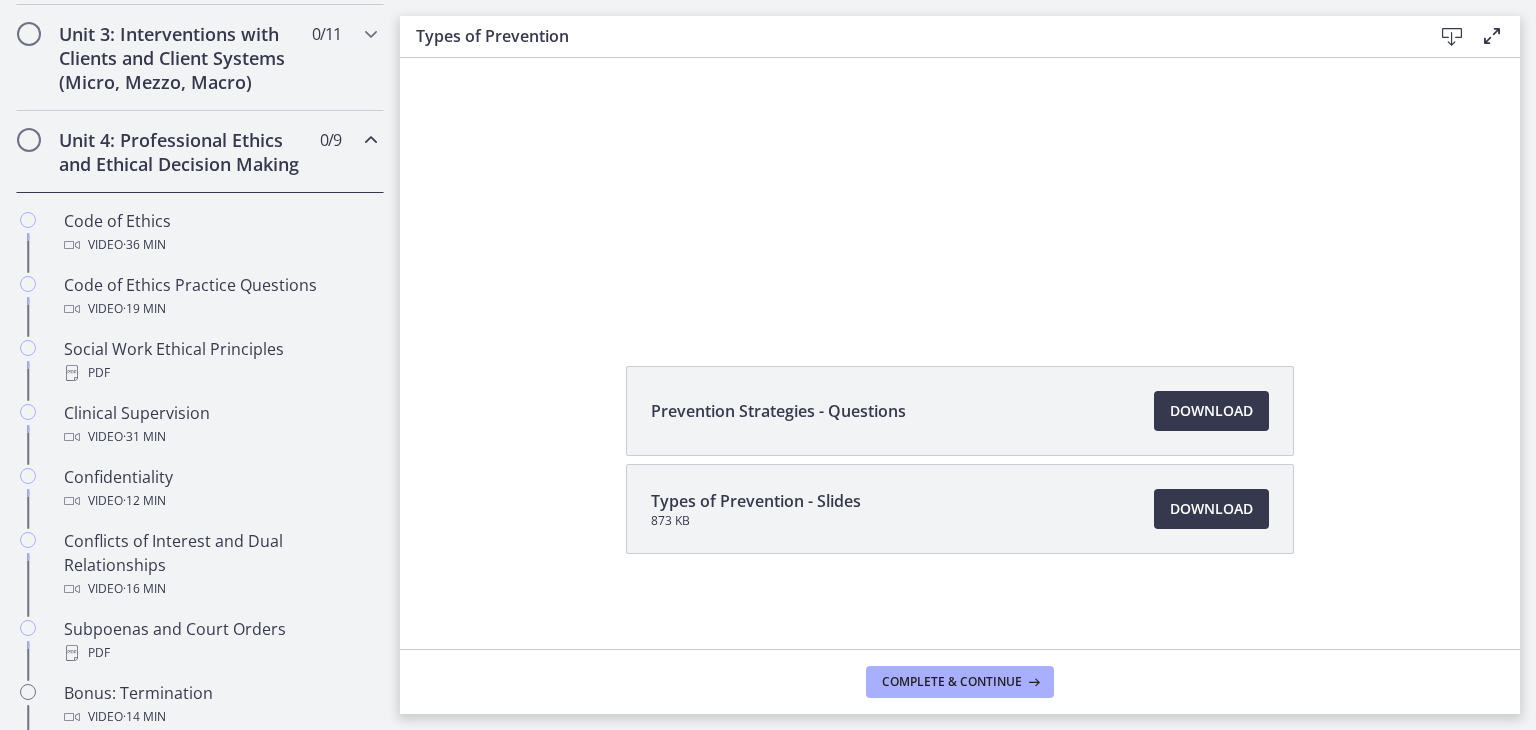 scroll, scrollTop: 776, scrollLeft: 0, axis: vertical 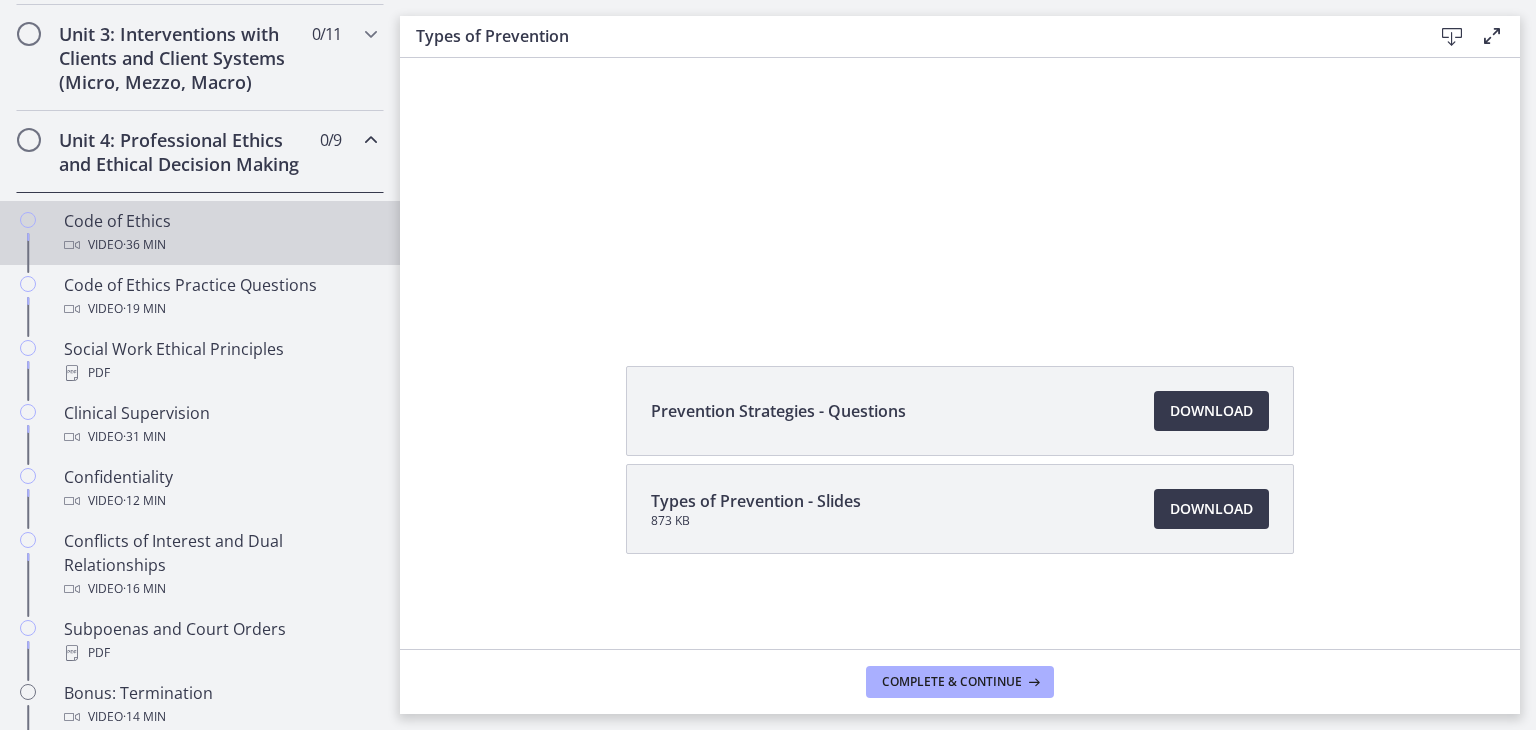 click on "Code of Ethics
Video
·  36 min" at bounding box center [220, 233] 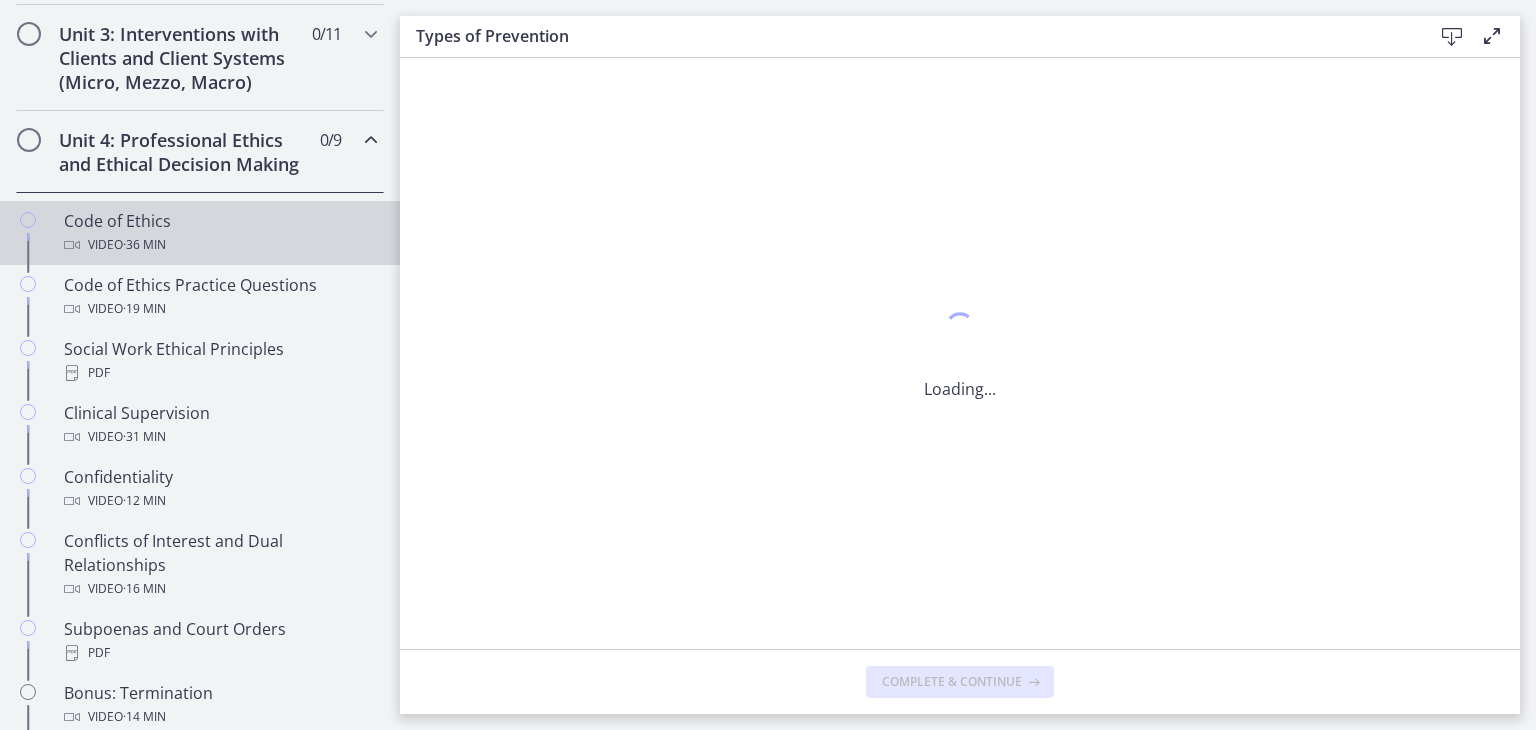 scroll, scrollTop: 0, scrollLeft: 0, axis: both 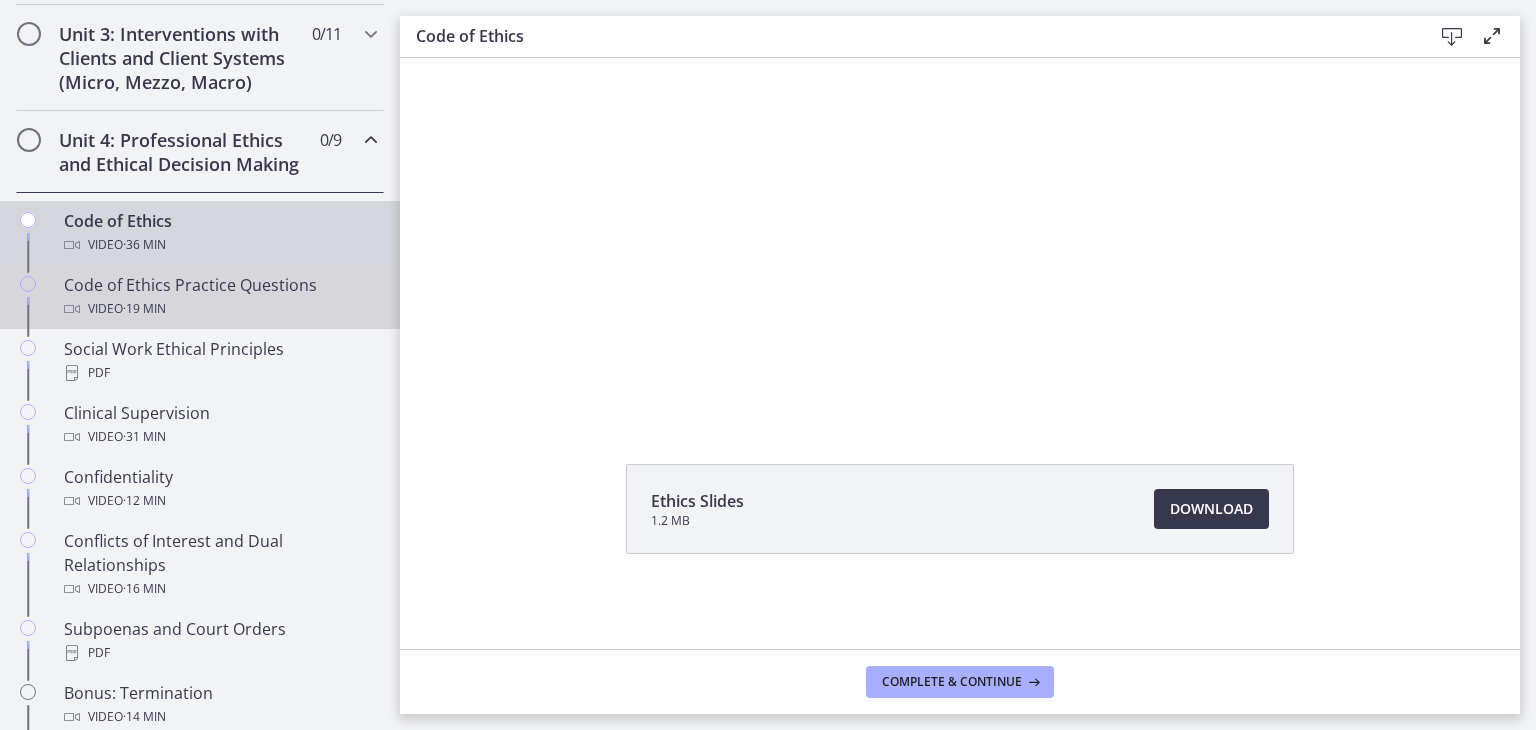 click on "Code of Ethics Practice Questions
Video
·  19 min" at bounding box center (220, 297) 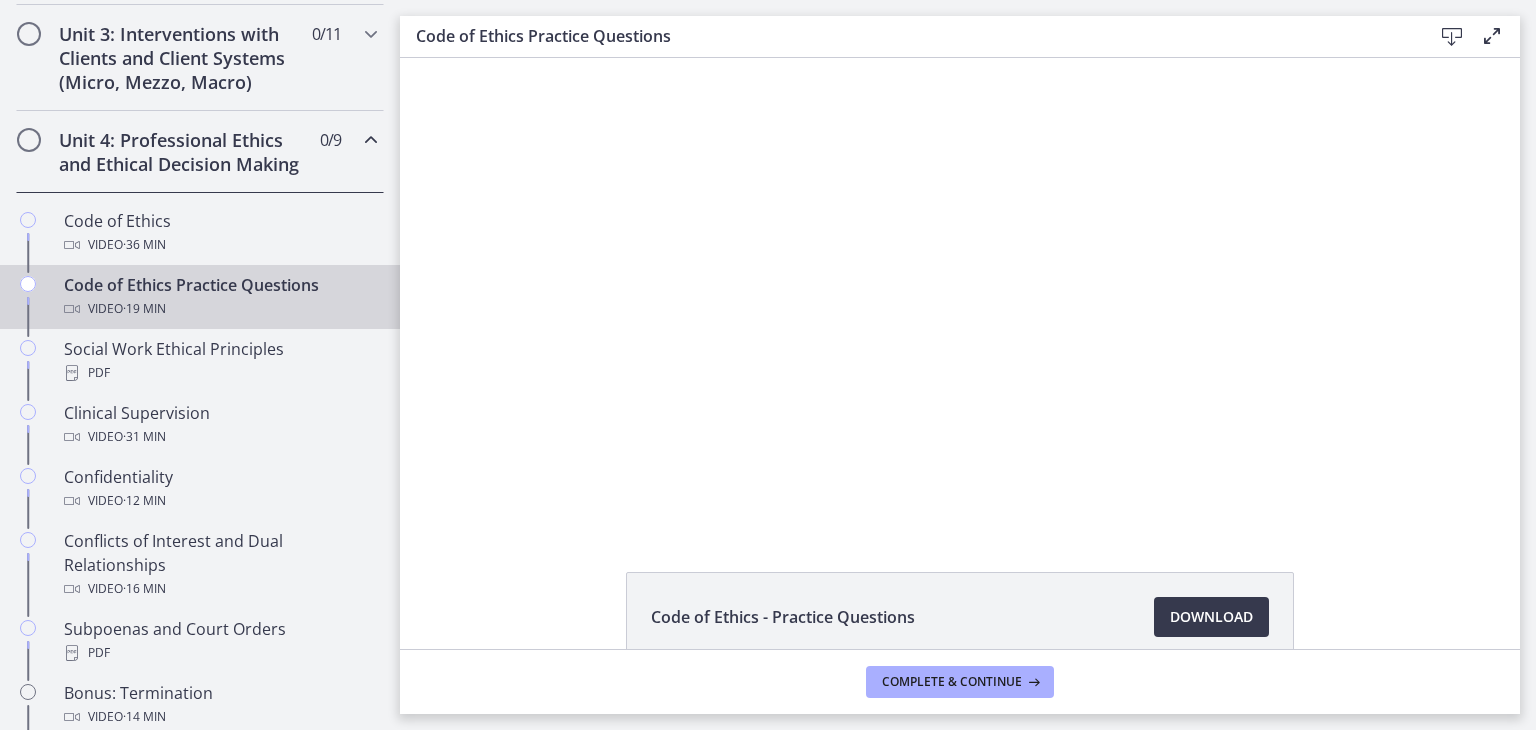 scroll, scrollTop: 0, scrollLeft: 0, axis: both 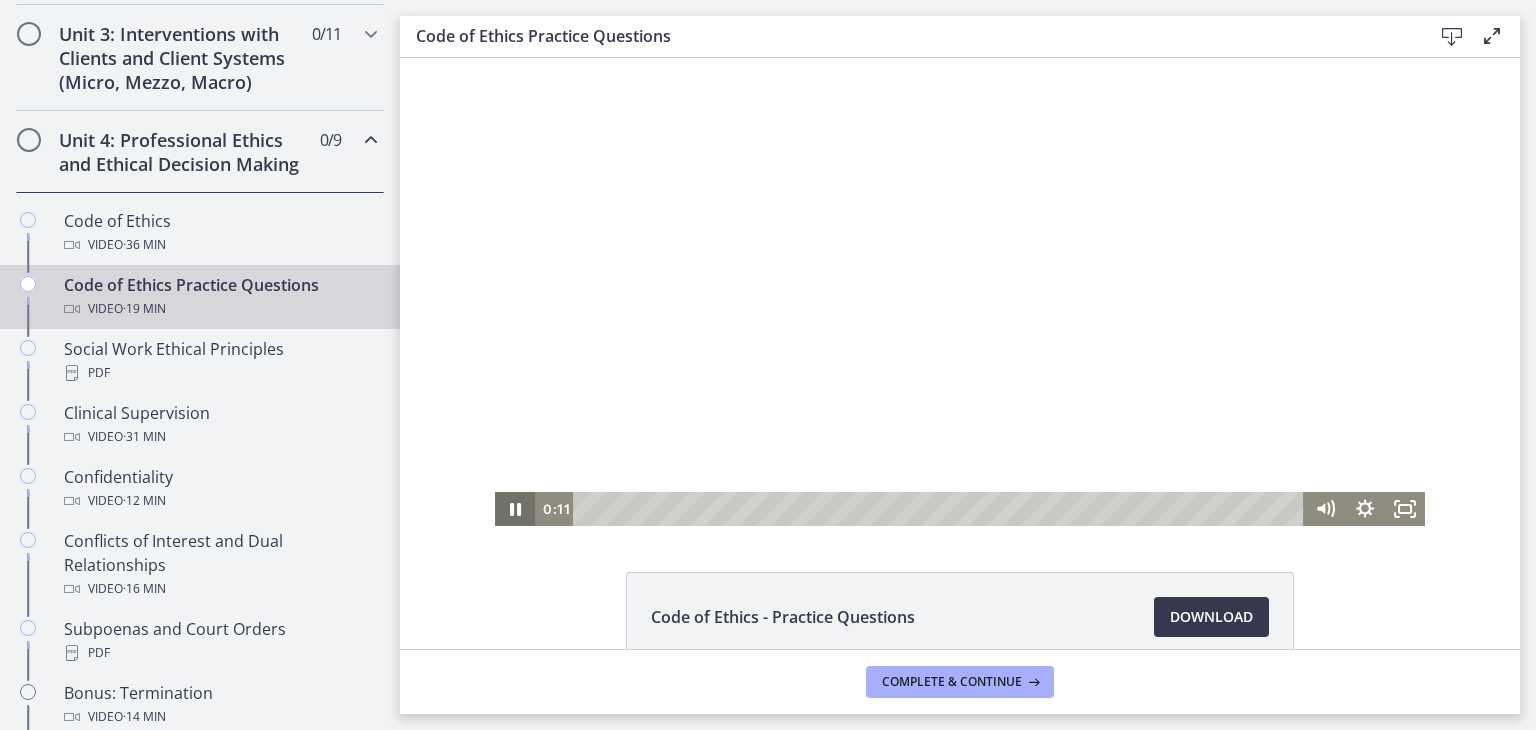 click 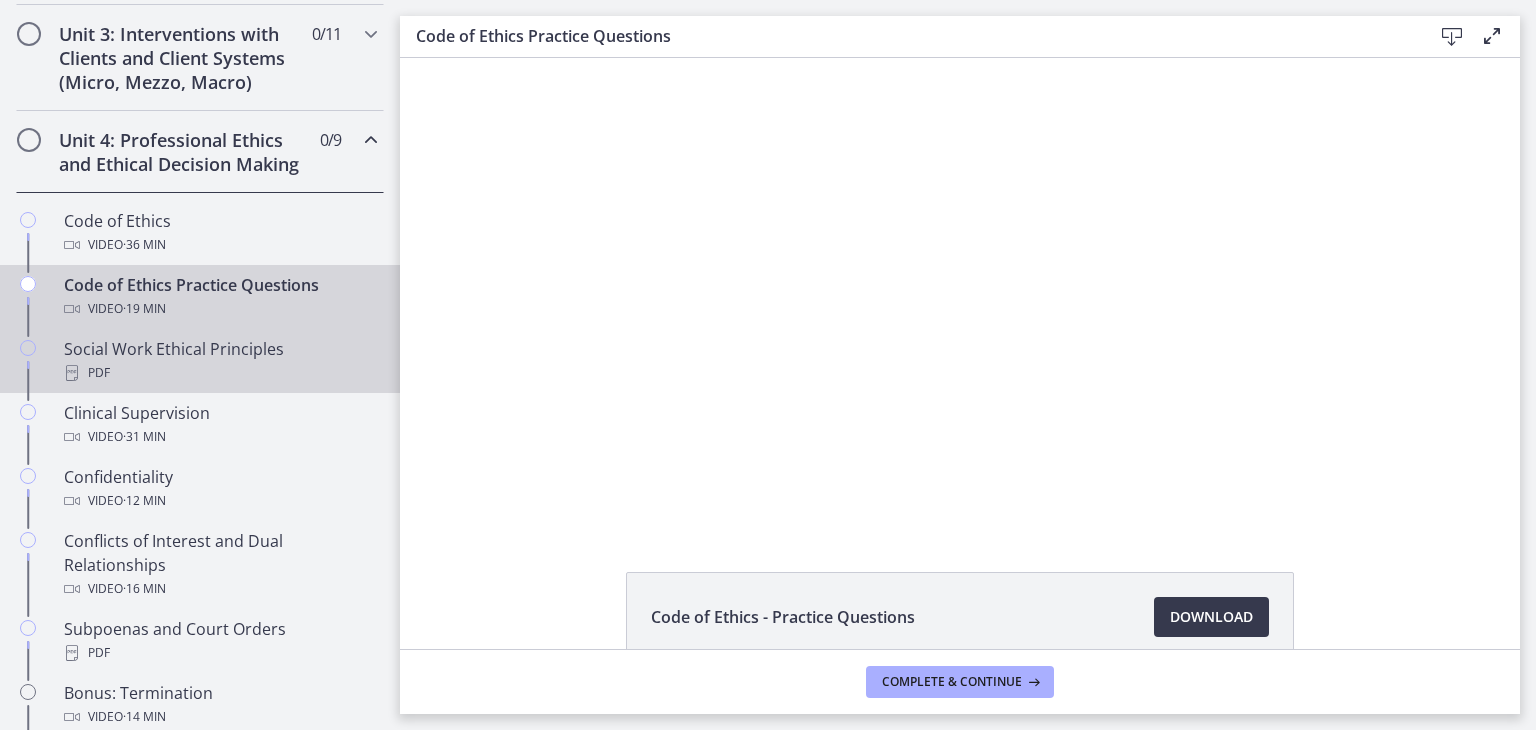 click on "PDF" at bounding box center [220, 373] 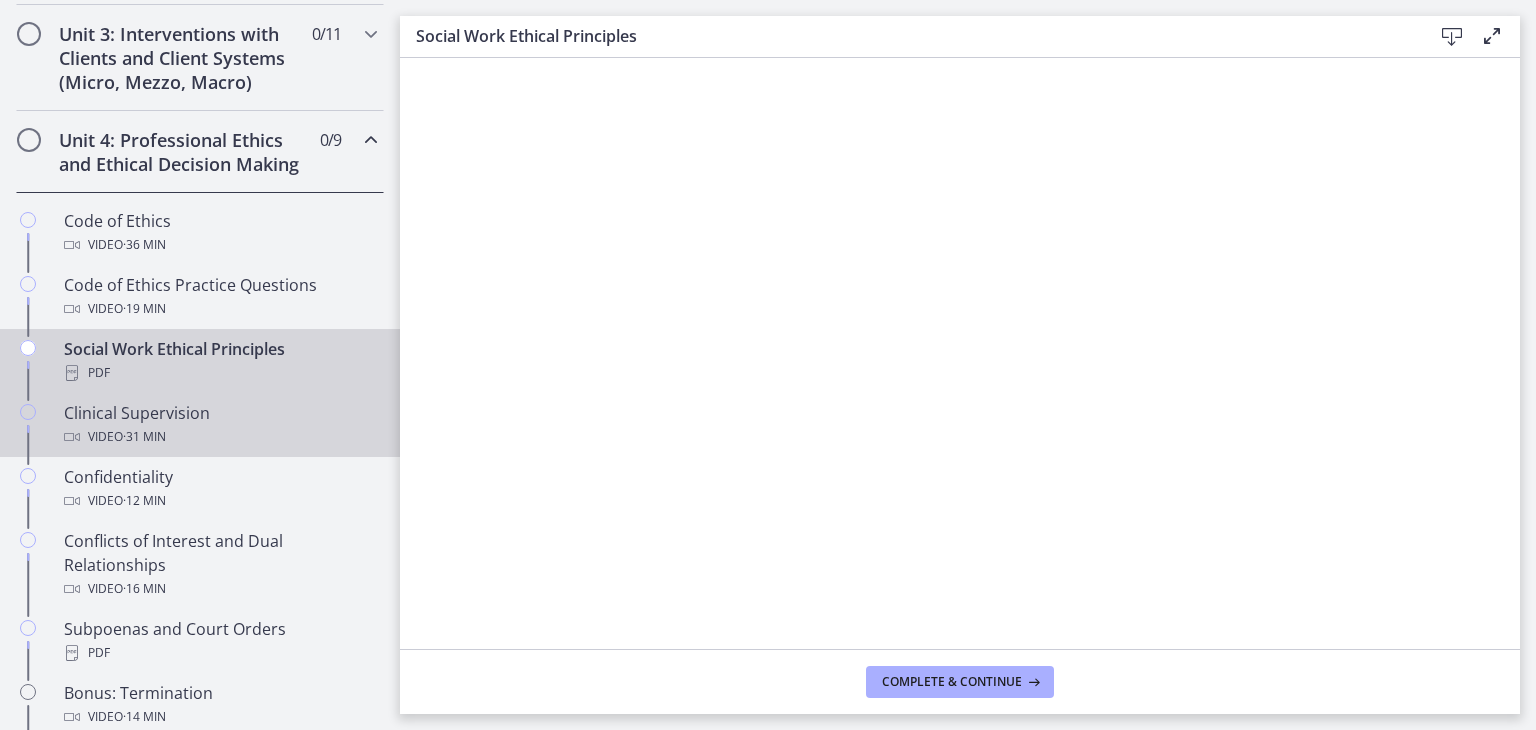 click on "·  31 min" at bounding box center (144, 437) 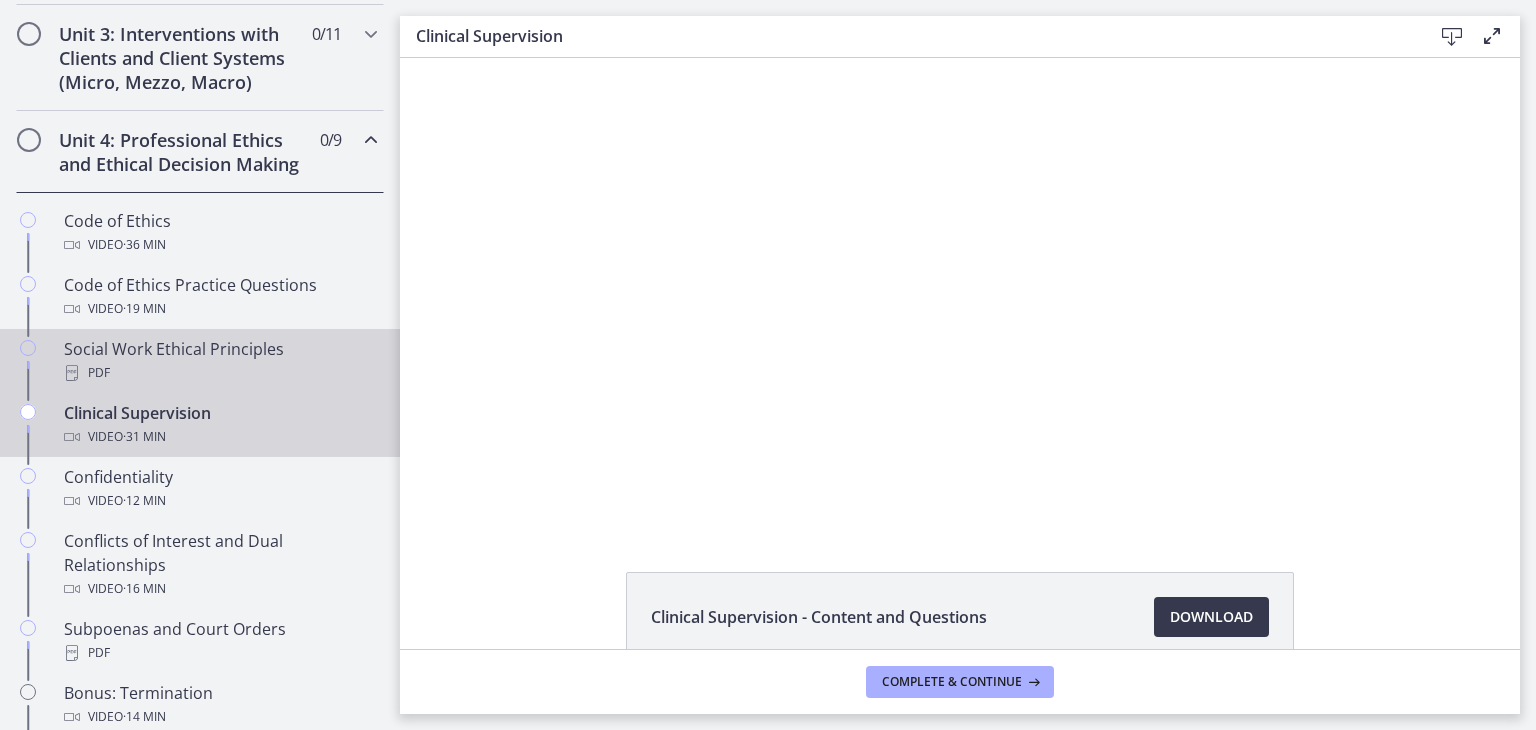 scroll, scrollTop: 108, scrollLeft: 0, axis: vertical 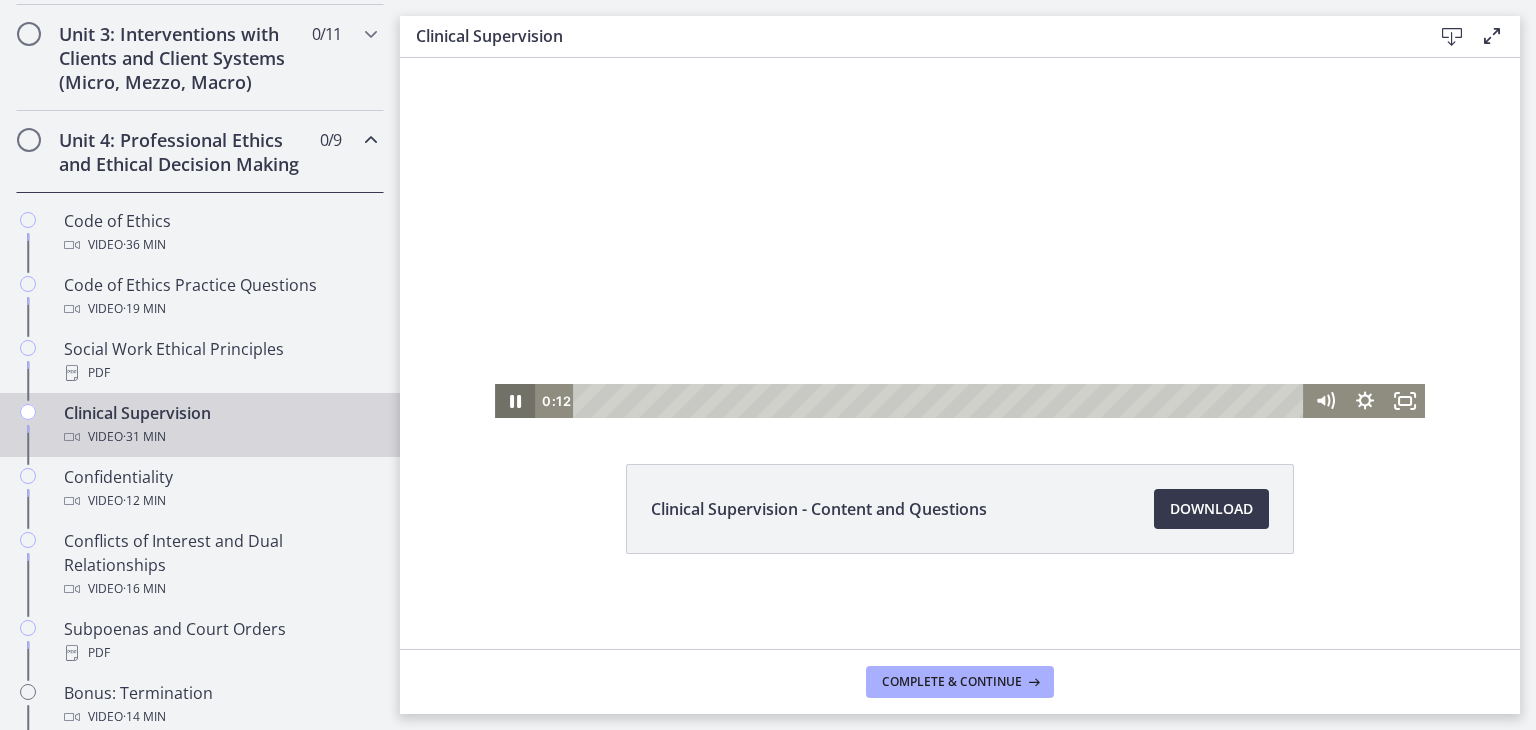 click 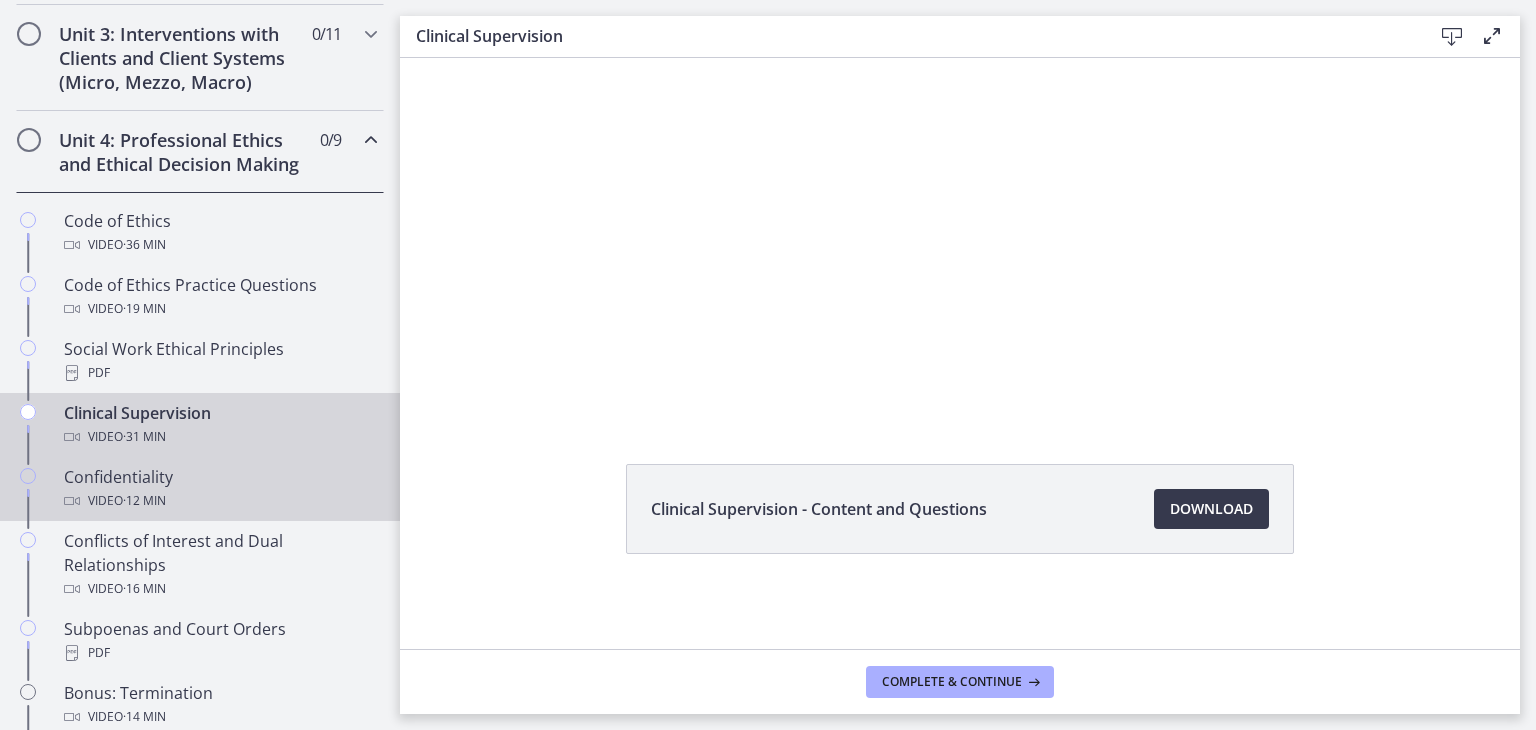 click on "Confidentiality
Video
·  12 min" at bounding box center [220, 489] 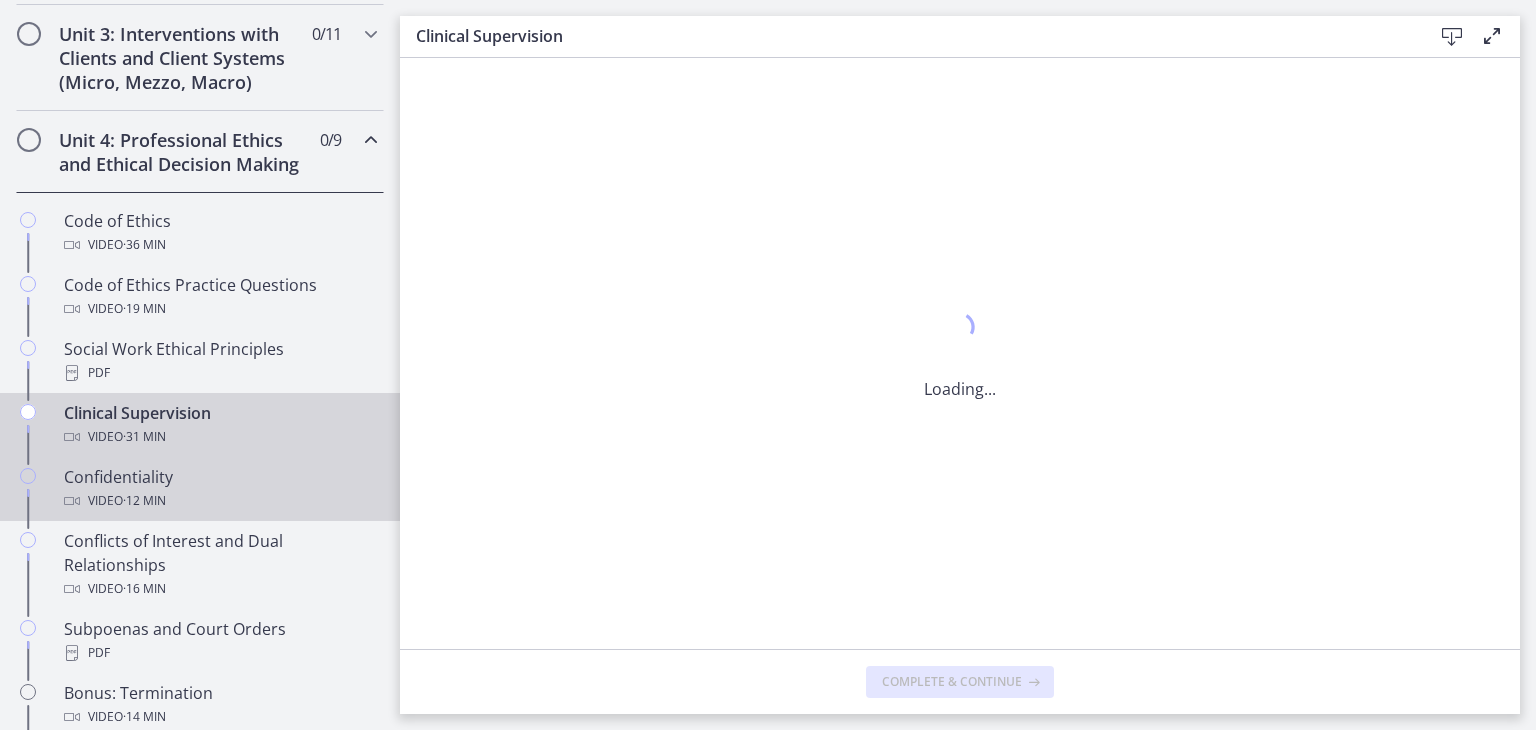 scroll, scrollTop: 0, scrollLeft: 0, axis: both 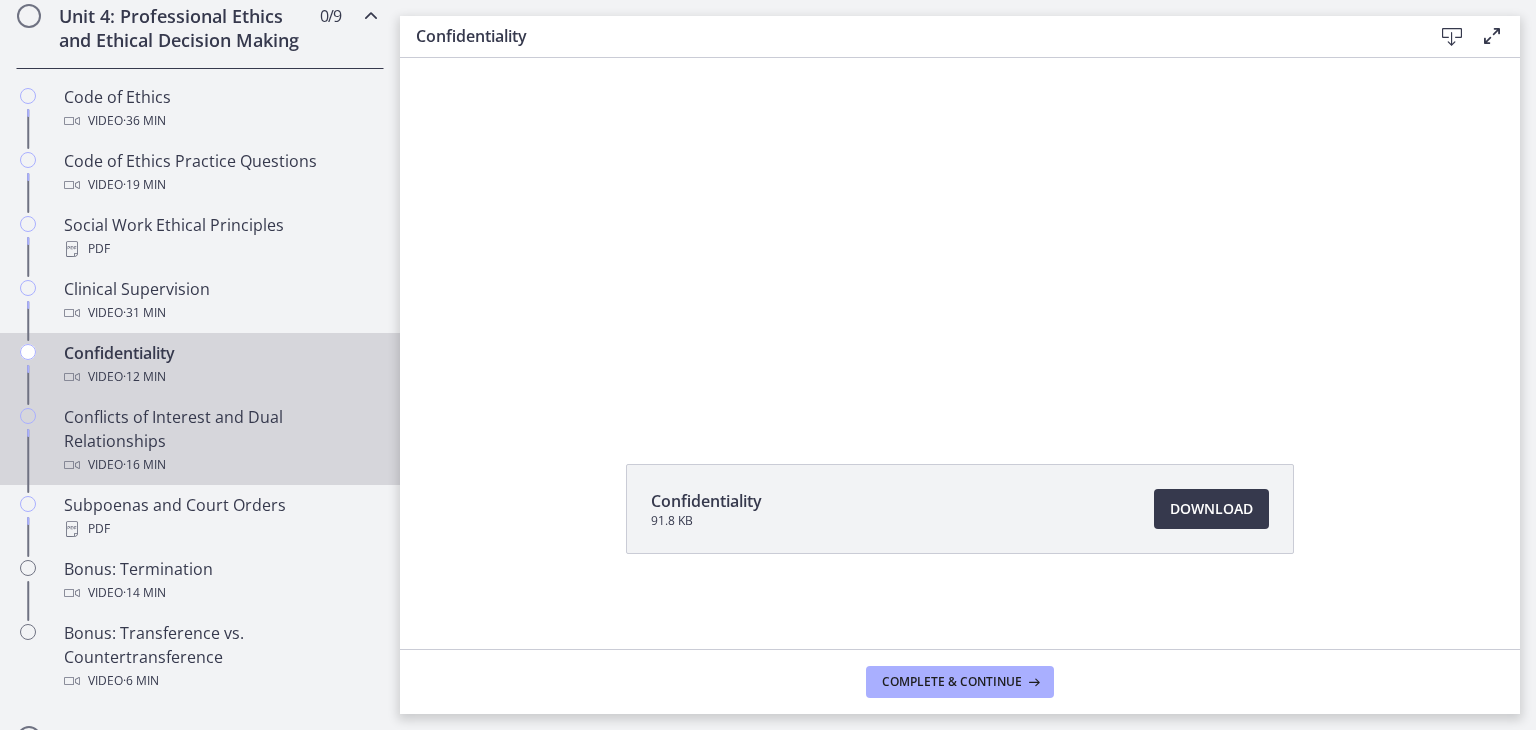 click on "Conflicts of Interest and Dual Relationships
Video
·  16 min" at bounding box center [220, 441] 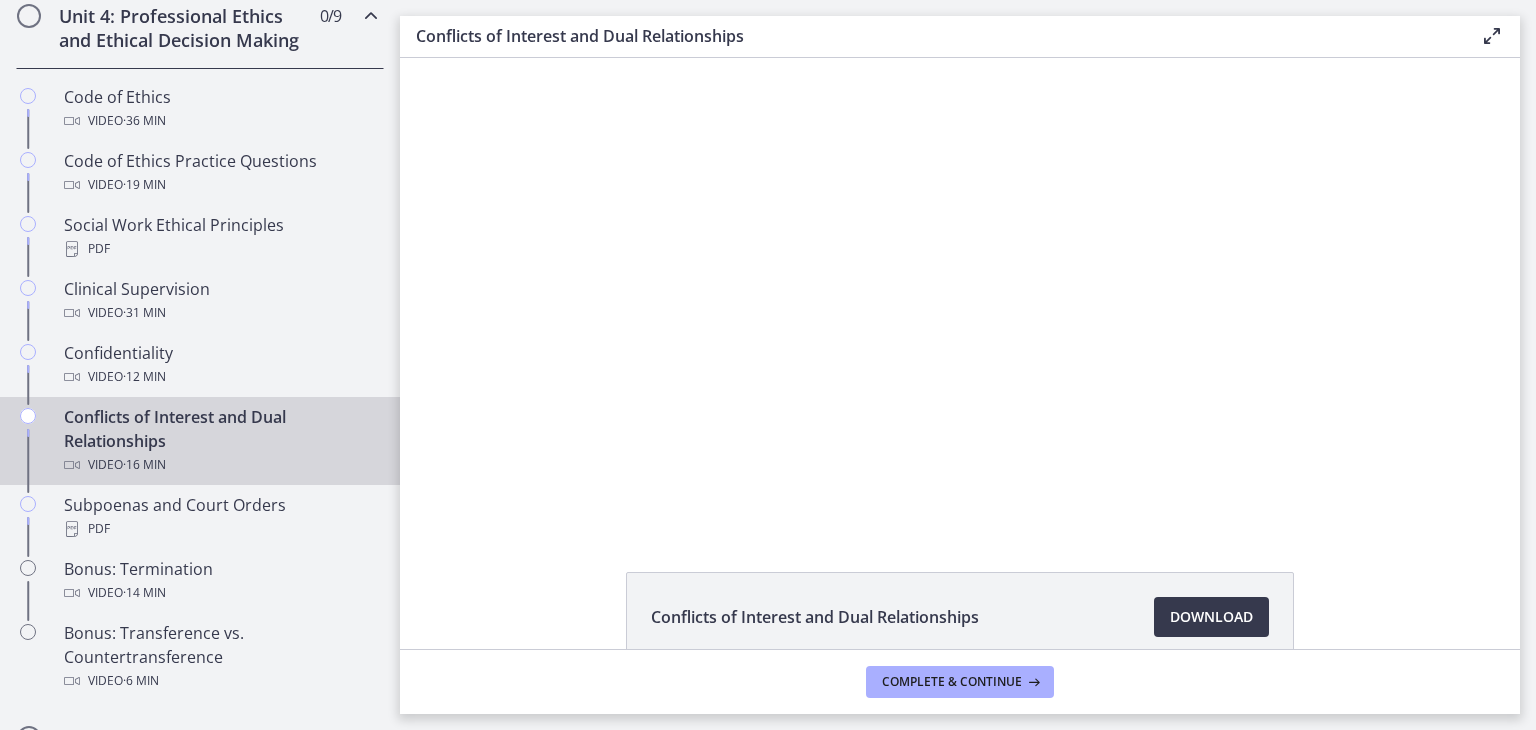 scroll, scrollTop: 0, scrollLeft: 0, axis: both 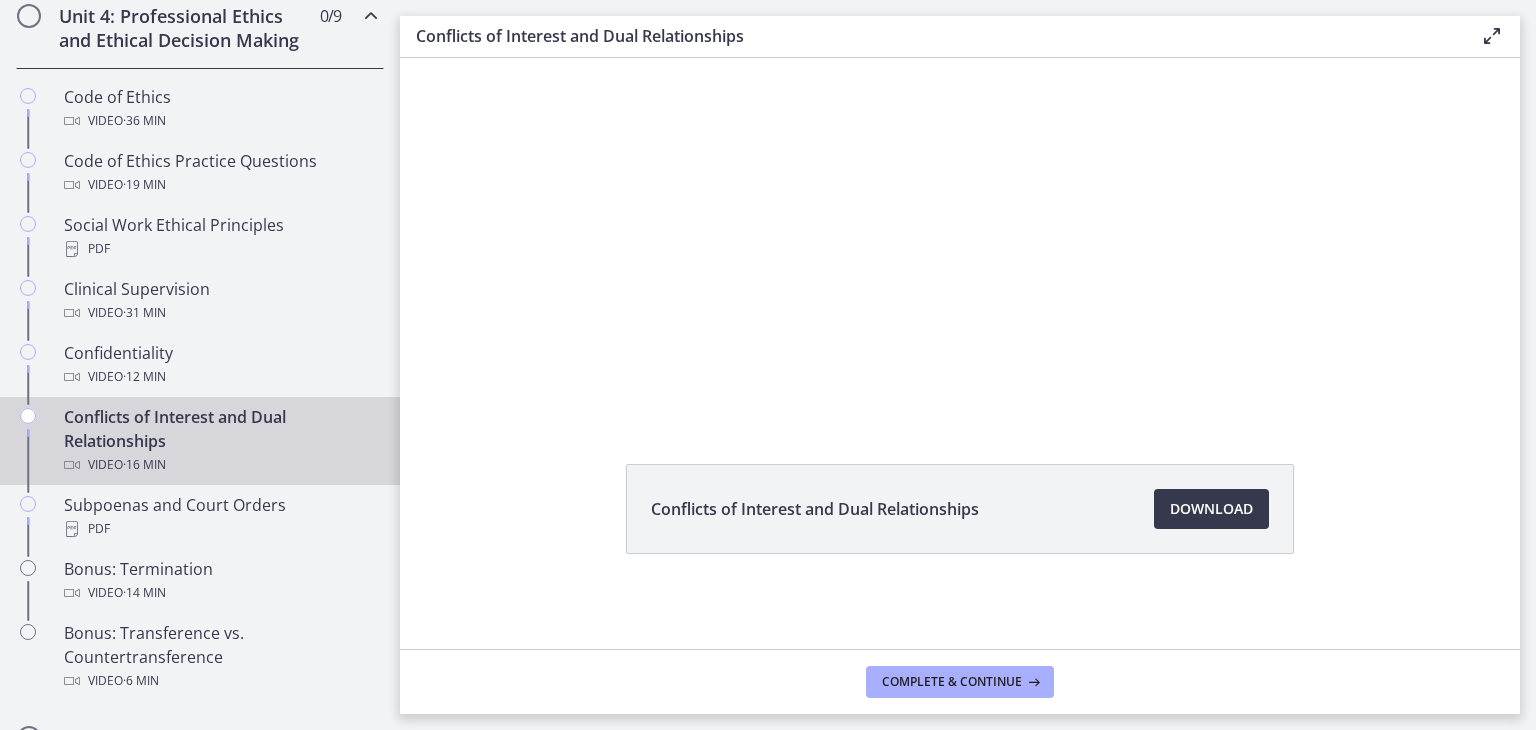 click on "Conflicts of Interest and Dual Relationships
Video
·  16 min" at bounding box center (220, 441) 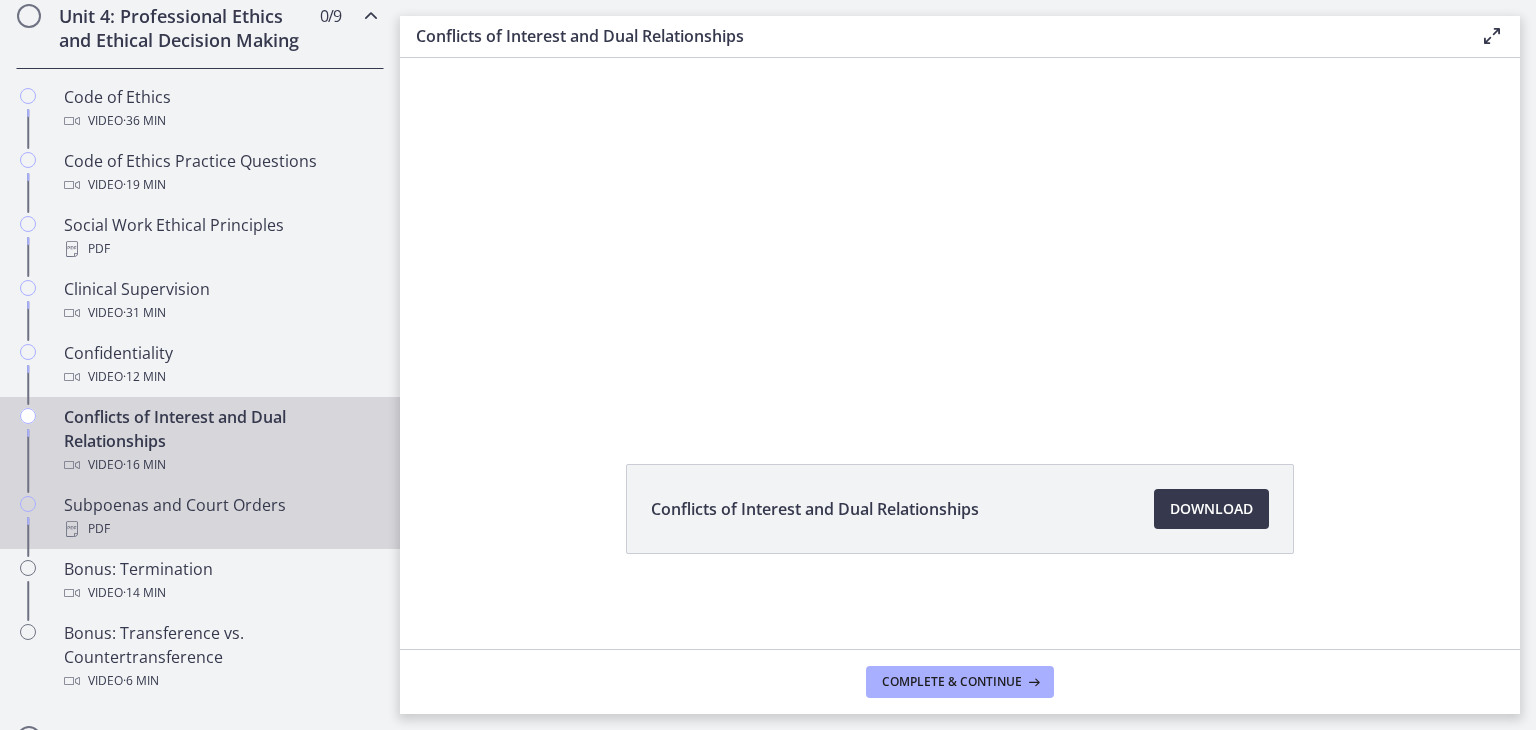 click on "PDF" at bounding box center [220, 529] 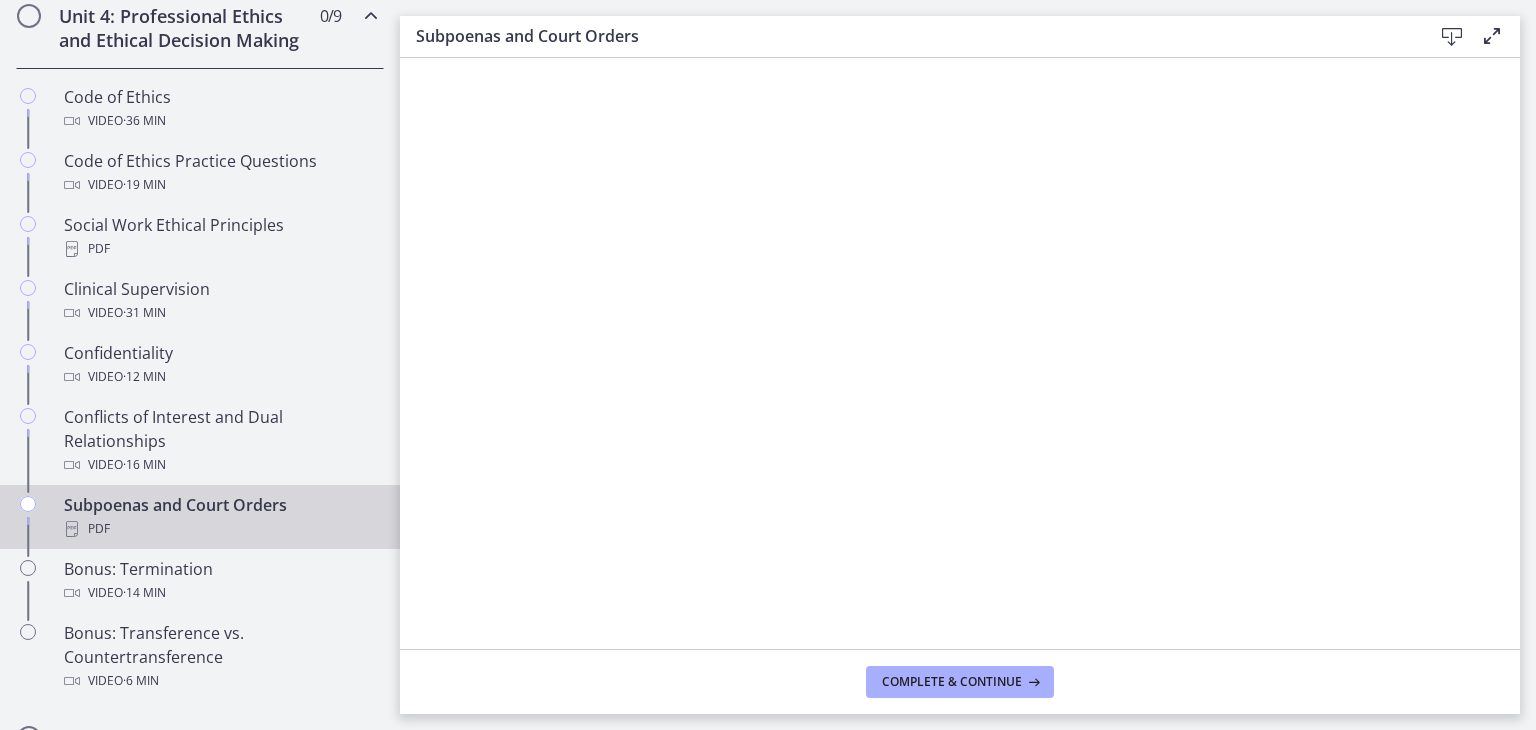 scroll, scrollTop: 0, scrollLeft: 0, axis: both 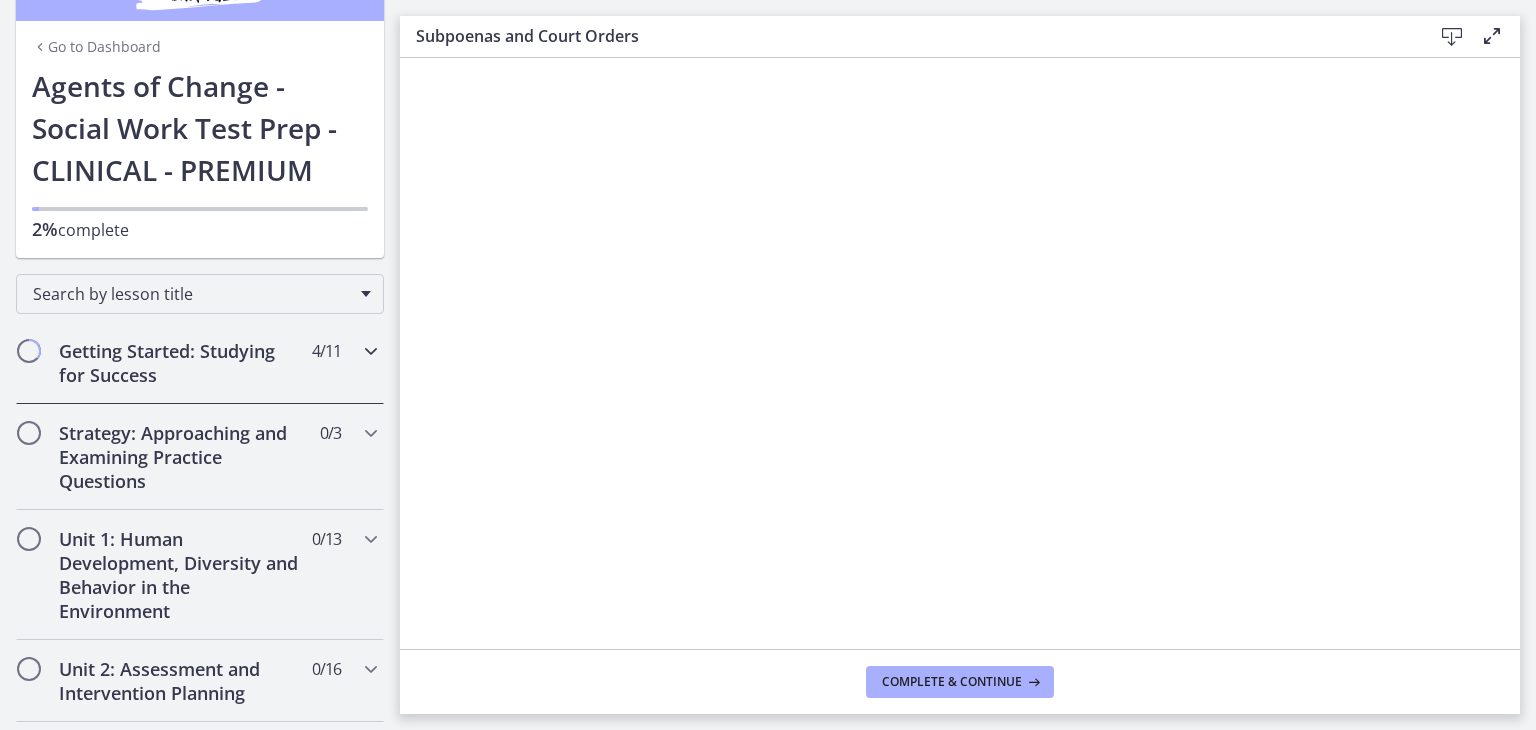 click on "Getting Started: Studying for Success" at bounding box center [181, 363] 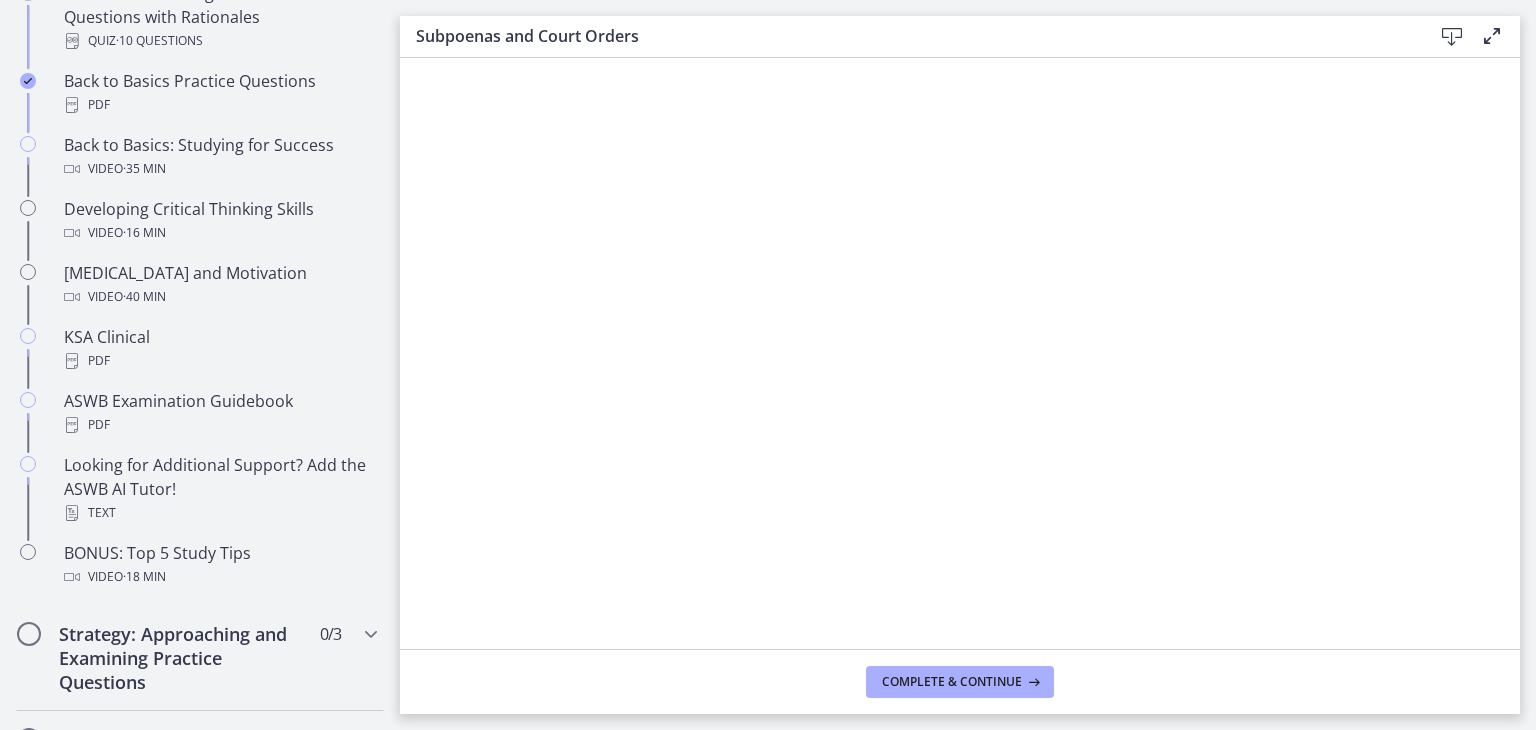 scroll, scrollTop: 648, scrollLeft: 0, axis: vertical 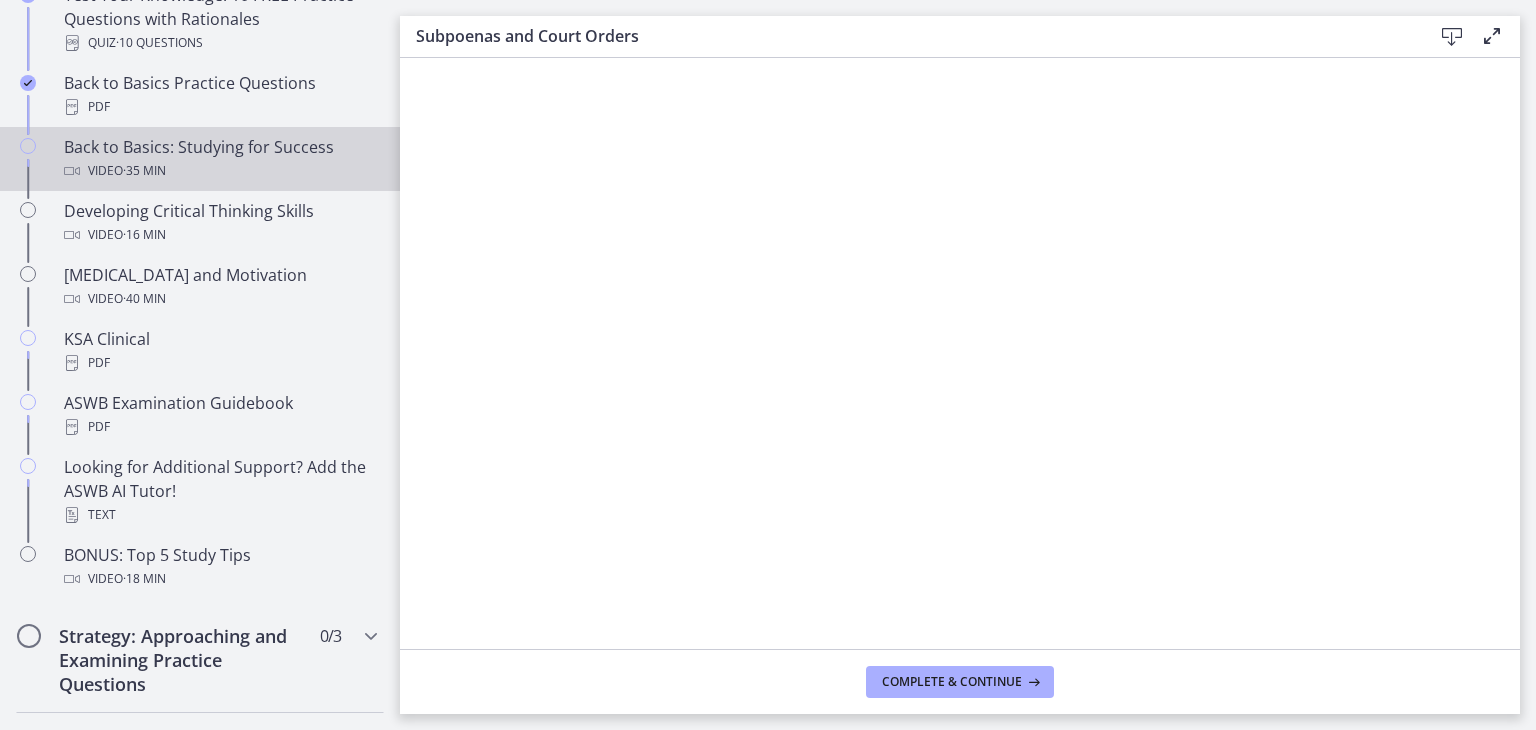 click on "Back to Basics: Studying for Success
Video
·  35 min" at bounding box center (220, 159) 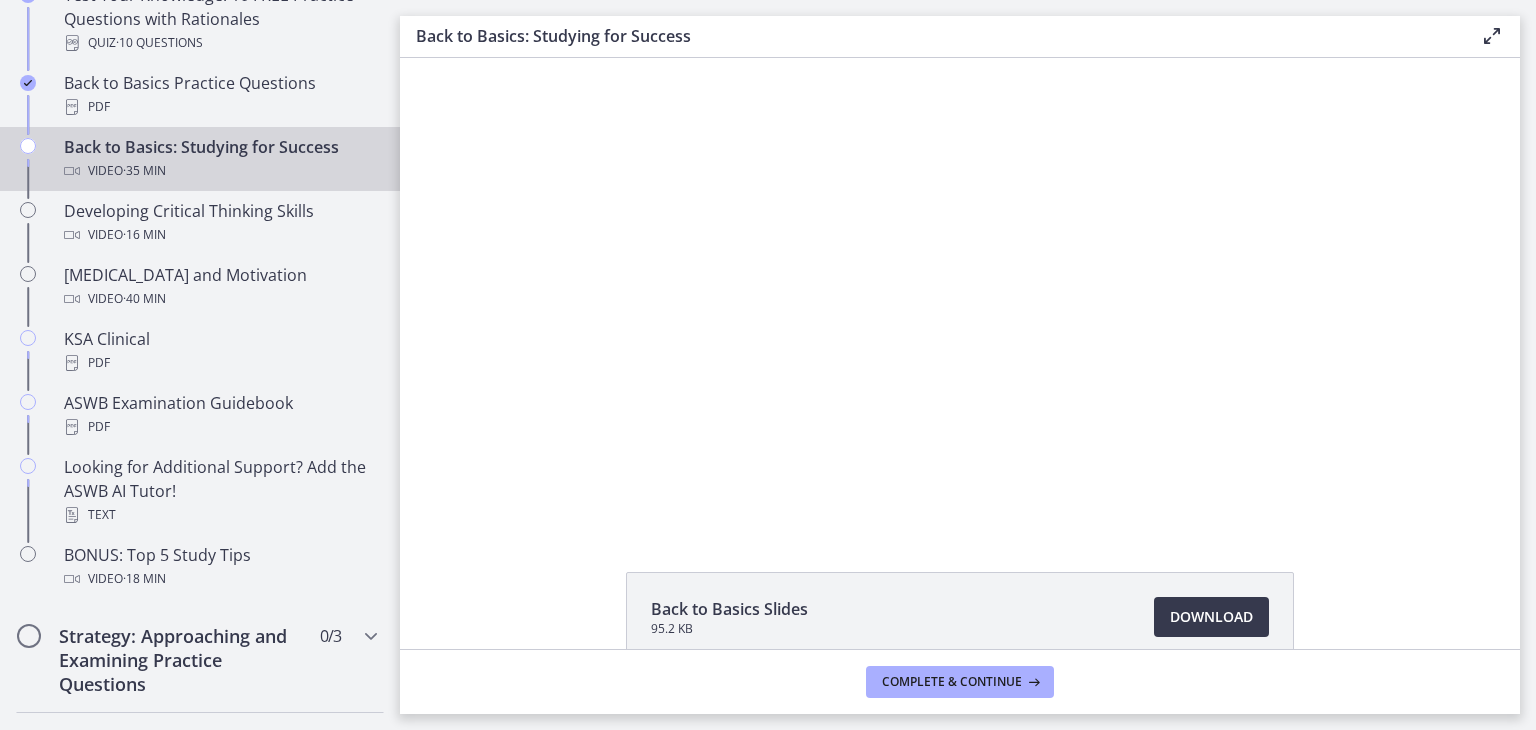 scroll, scrollTop: 0, scrollLeft: 0, axis: both 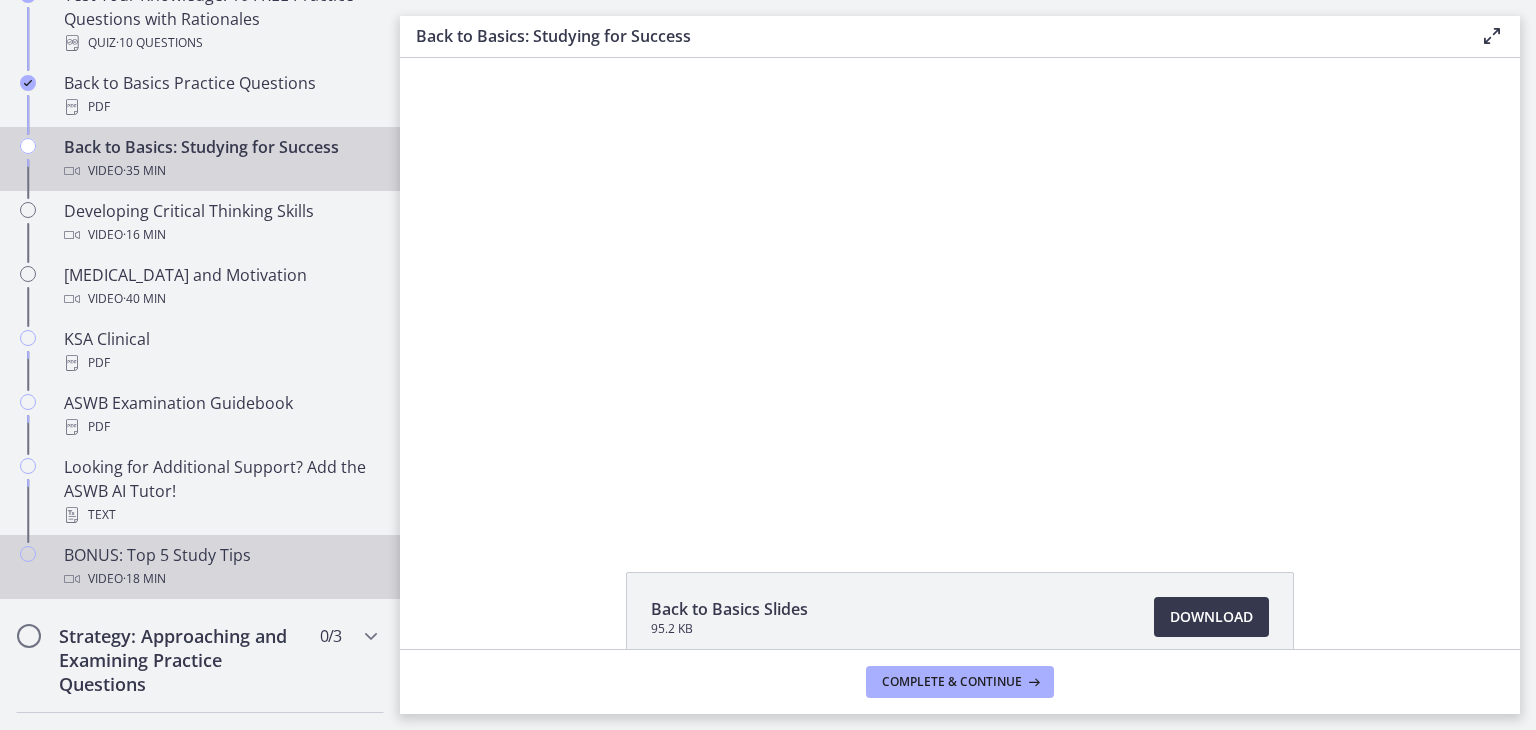 click on "BONUS: Top 5 Study Tips
Video
·  18 min" at bounding box center [220, 567] 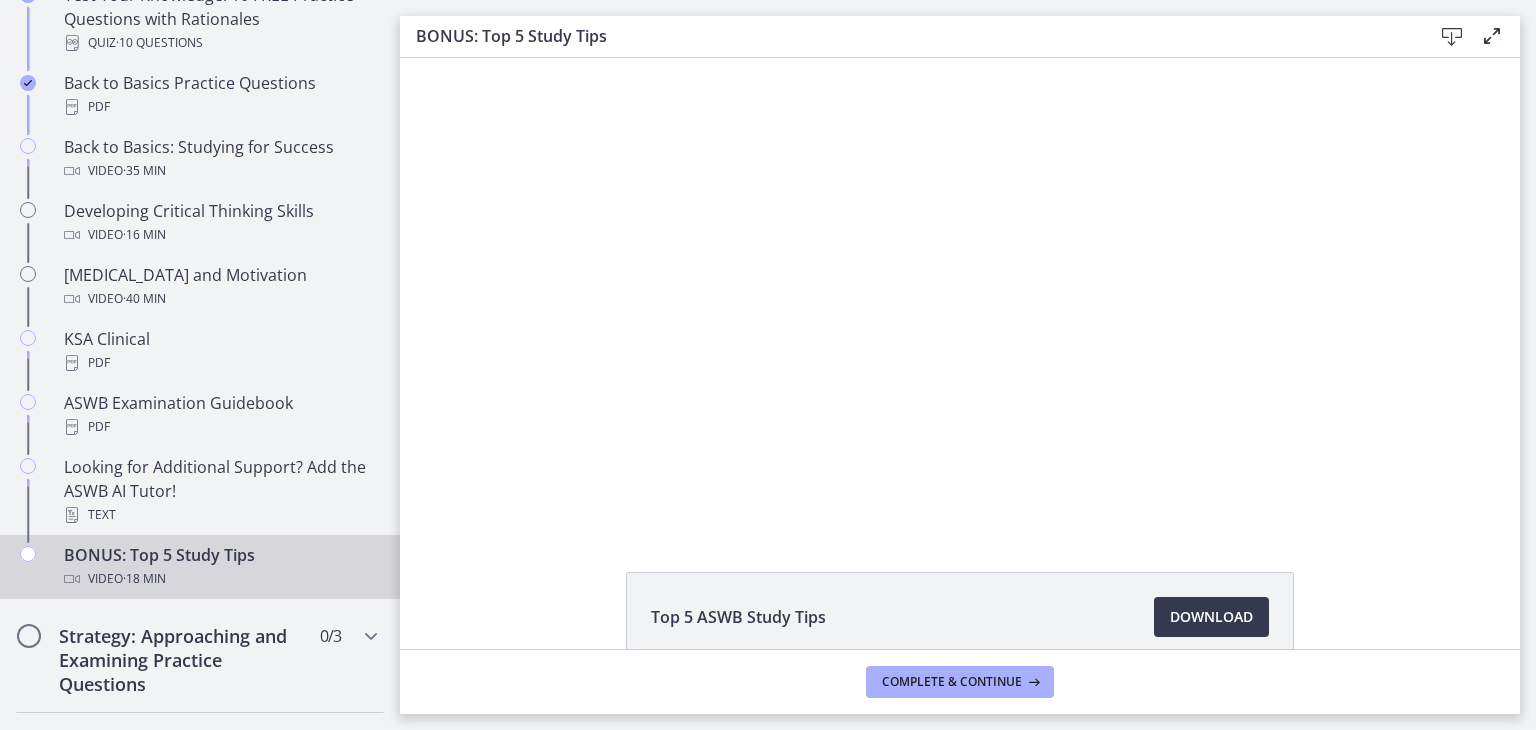 scroll, scrollTop: 0, scrollLeft: 0, axis: both 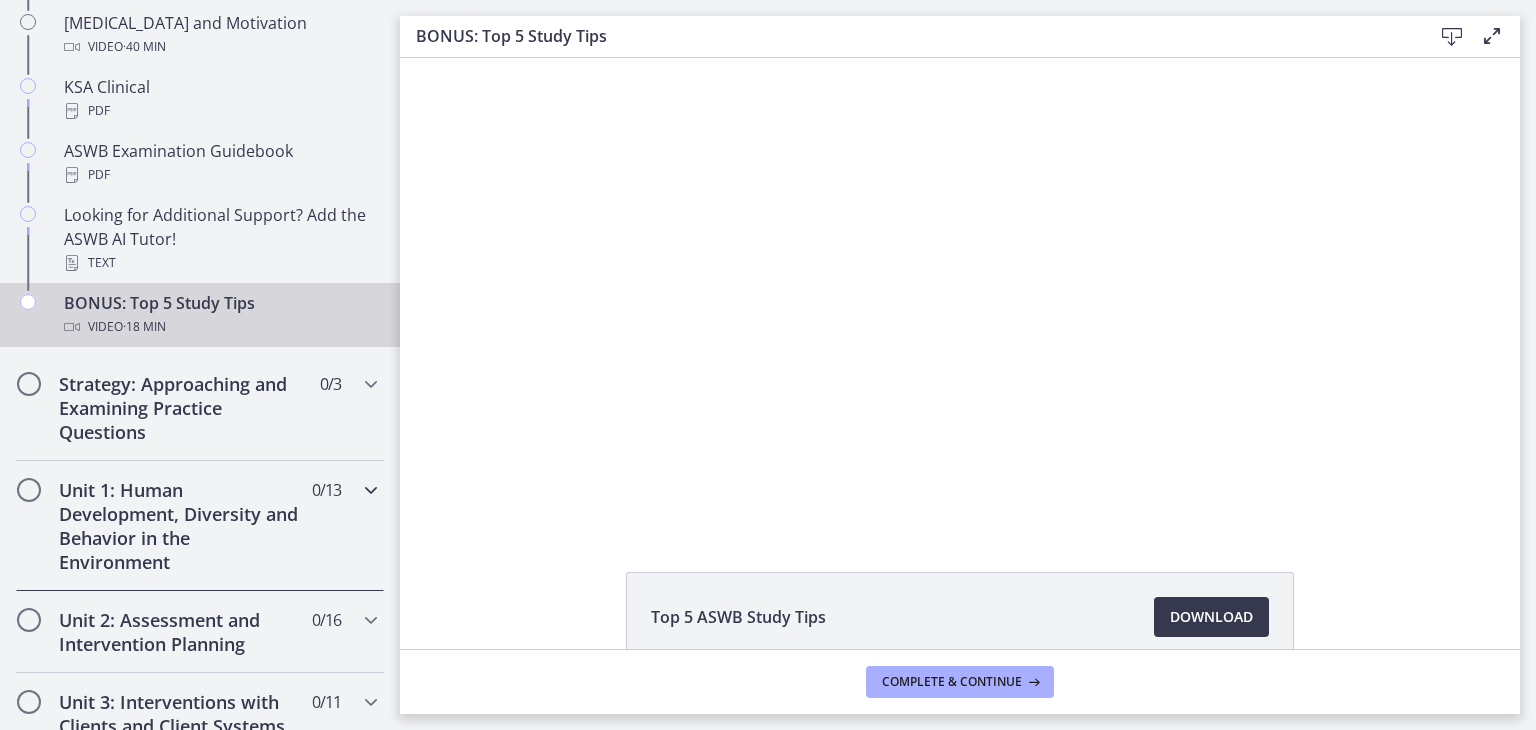click on "Unit 1: Human Development, Diversity and Behavior in the Environment" at bounding box center (181, 526) 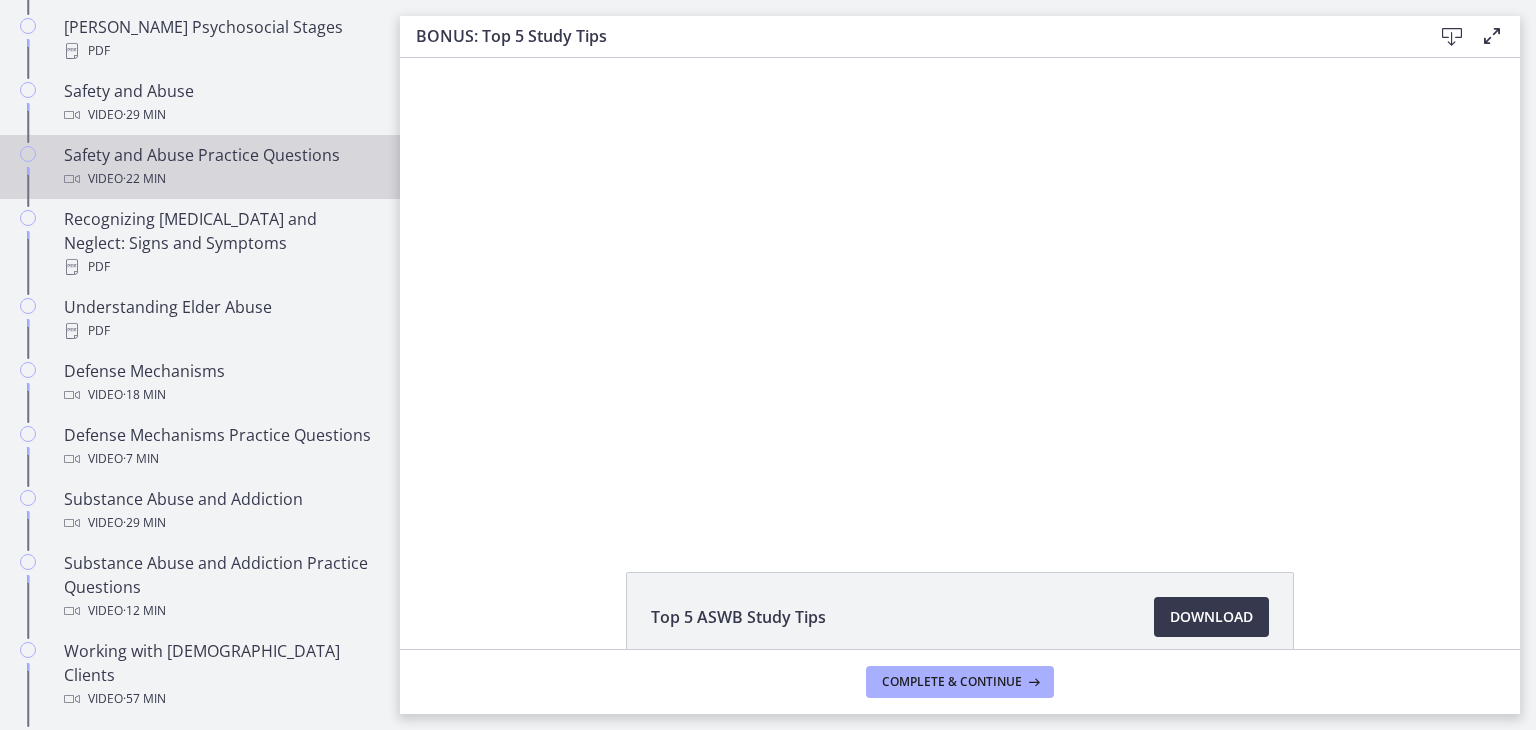 click on "Video
·  22 min" at bounding box center [220, 179] 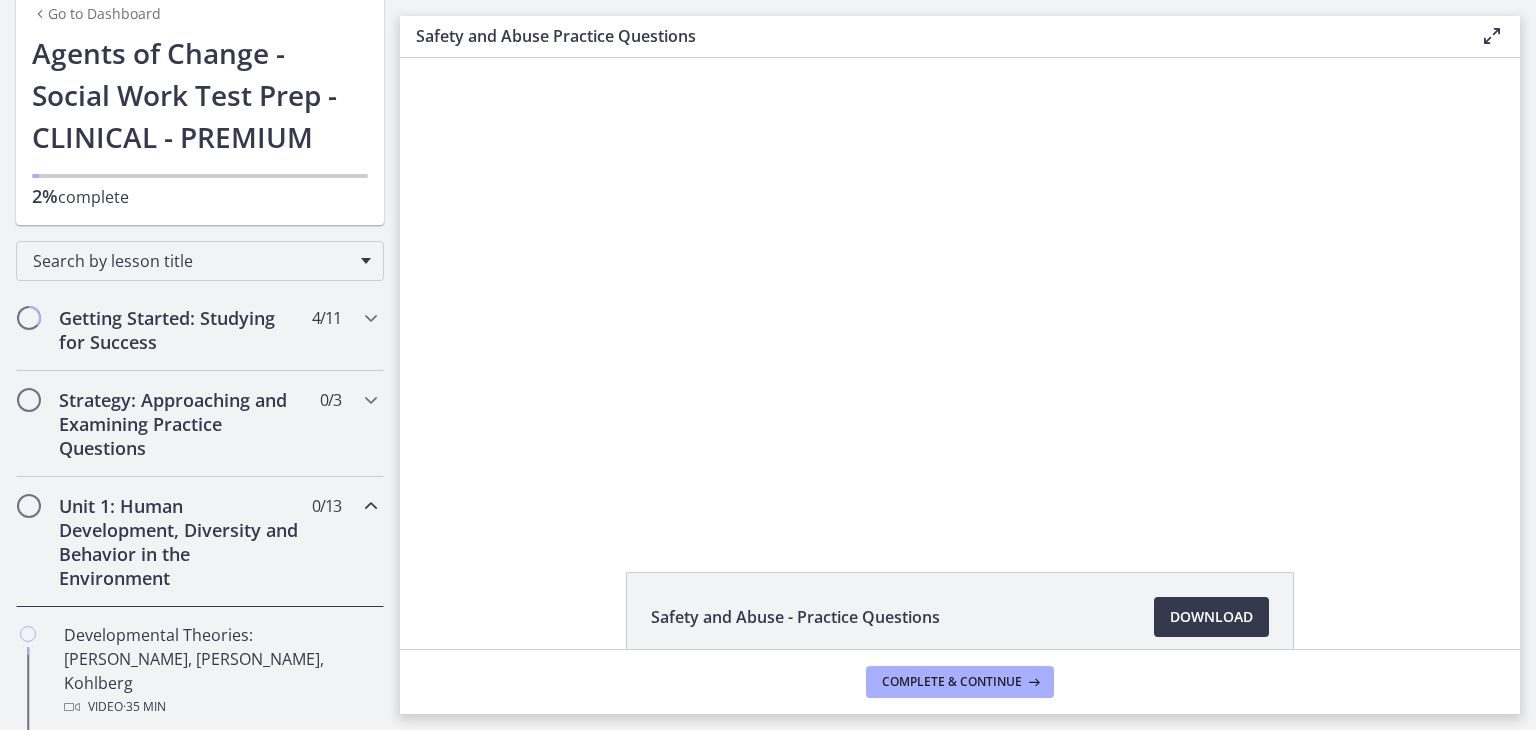 scroll, scrollTop: 0, scrollLeft: 0, axis: both 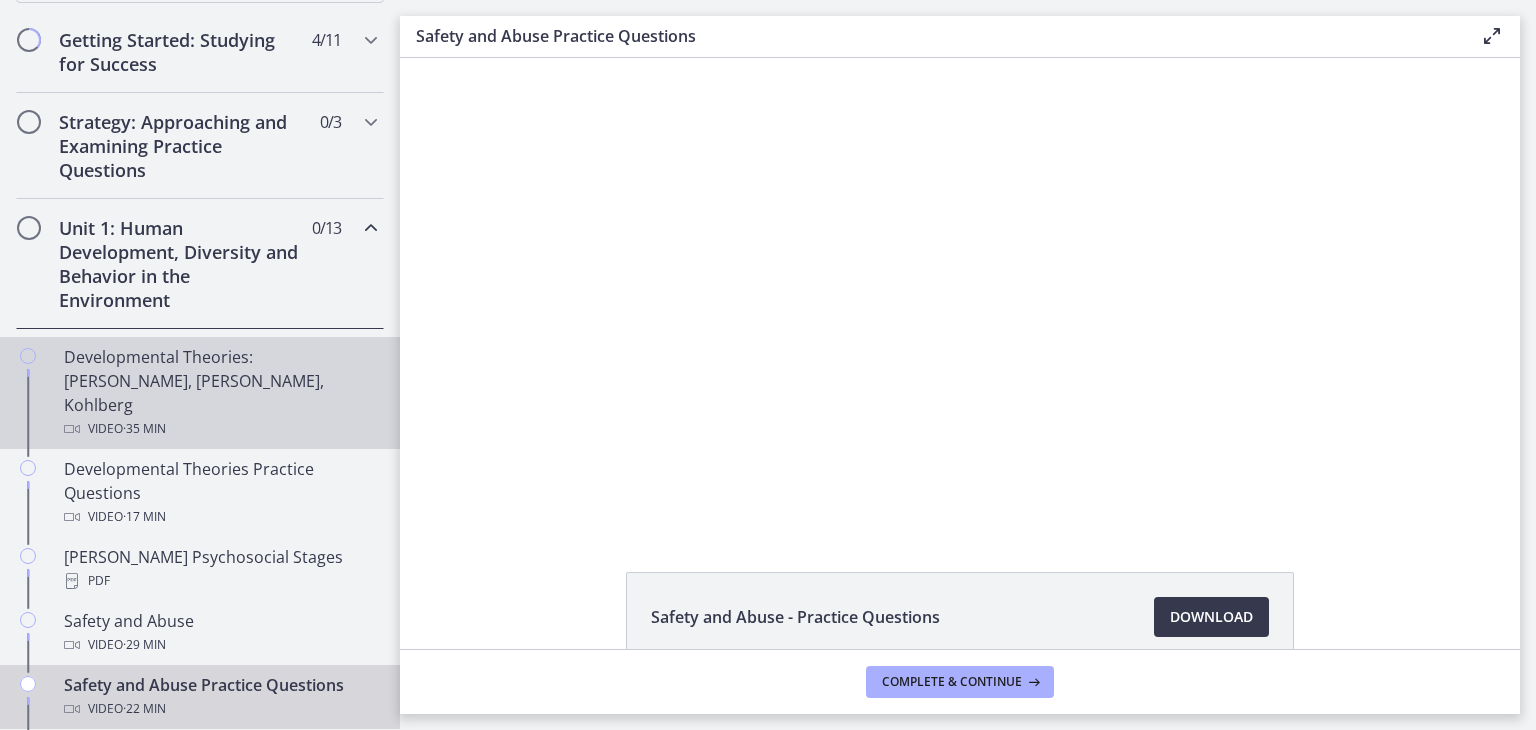 click on "Developmental Theories: [PERSON_NAME], [PERSON_NAME], Kohlberg
Video
·  35 min" at bounding box center [220, 393] 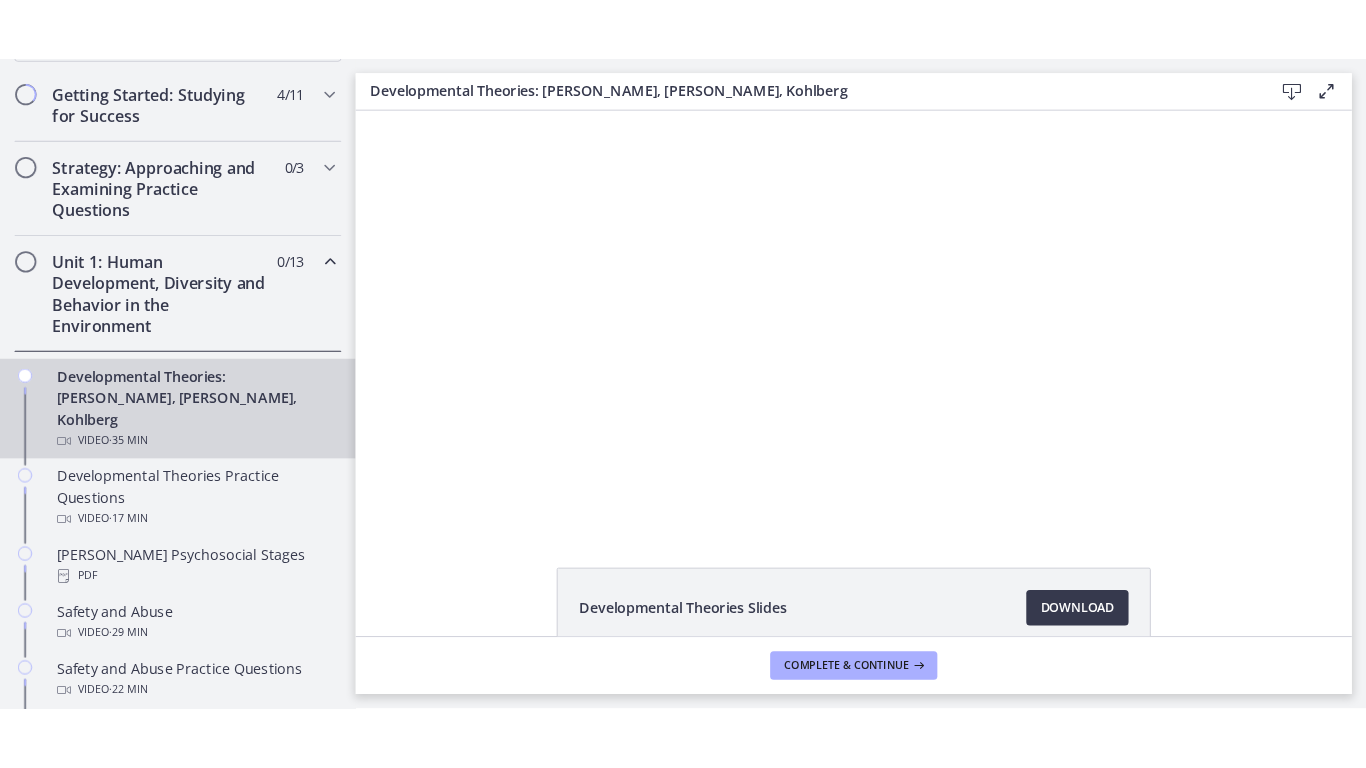 scroll, scrollTop: 0, scrollLeft: 0, axis: both 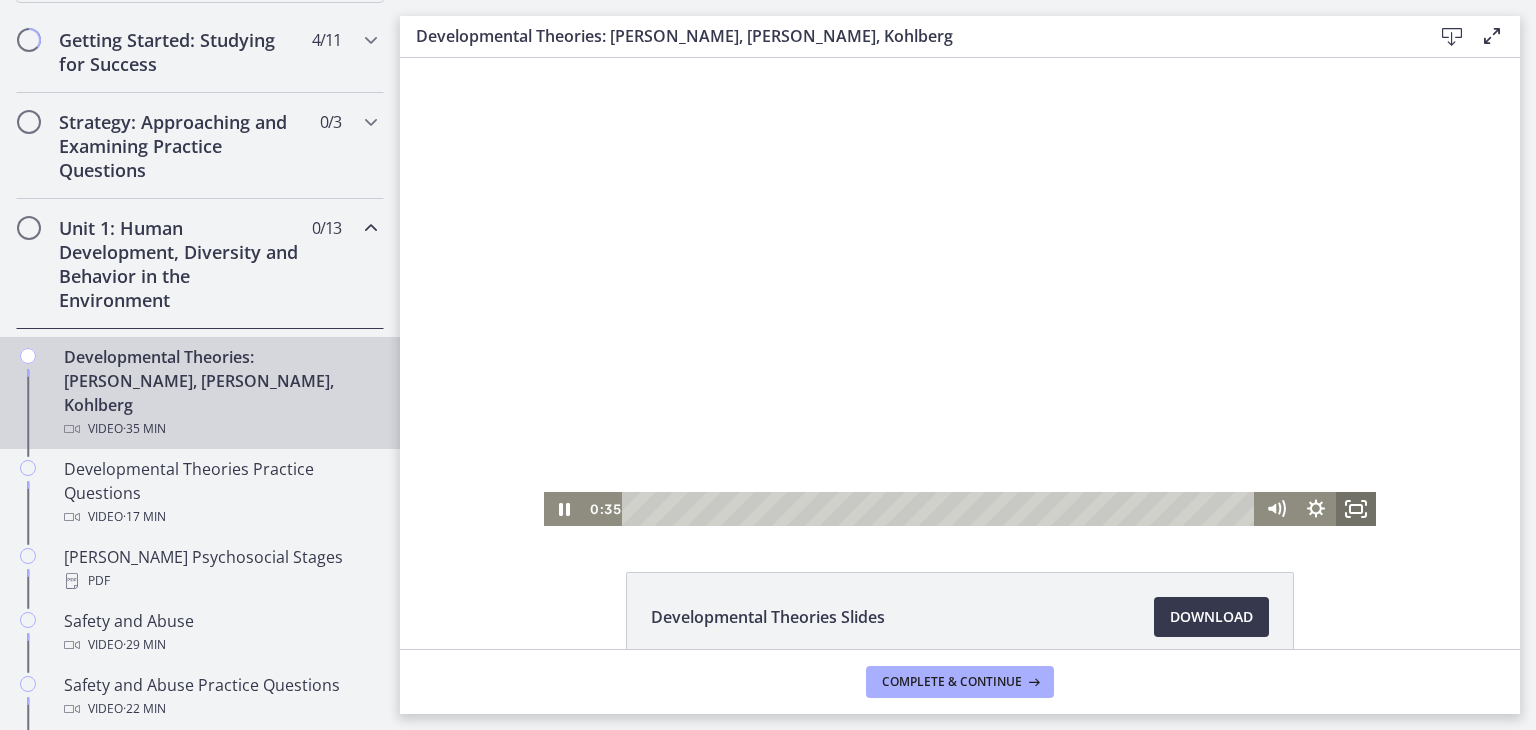click 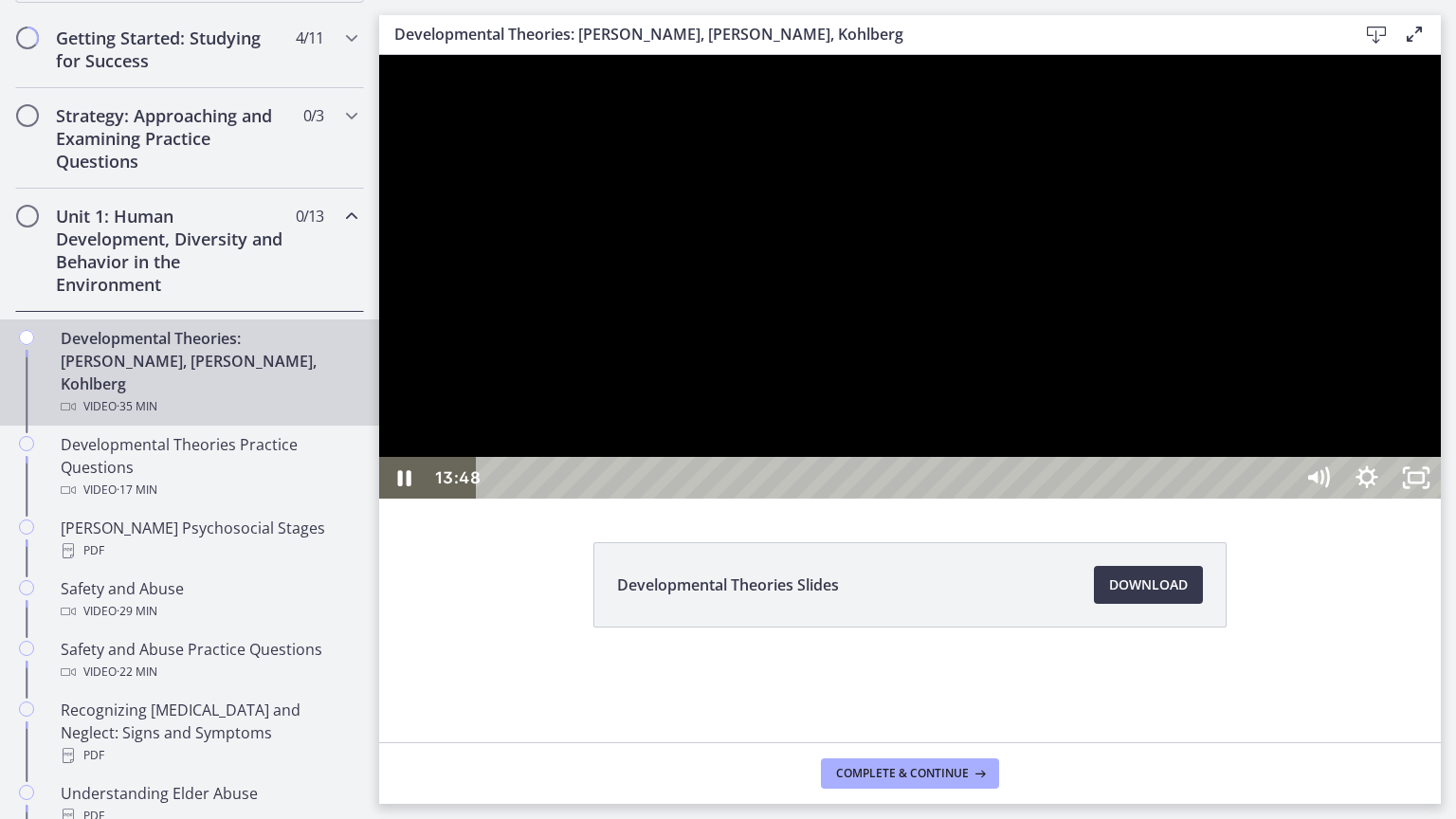 click at bounding box center (910, 277) 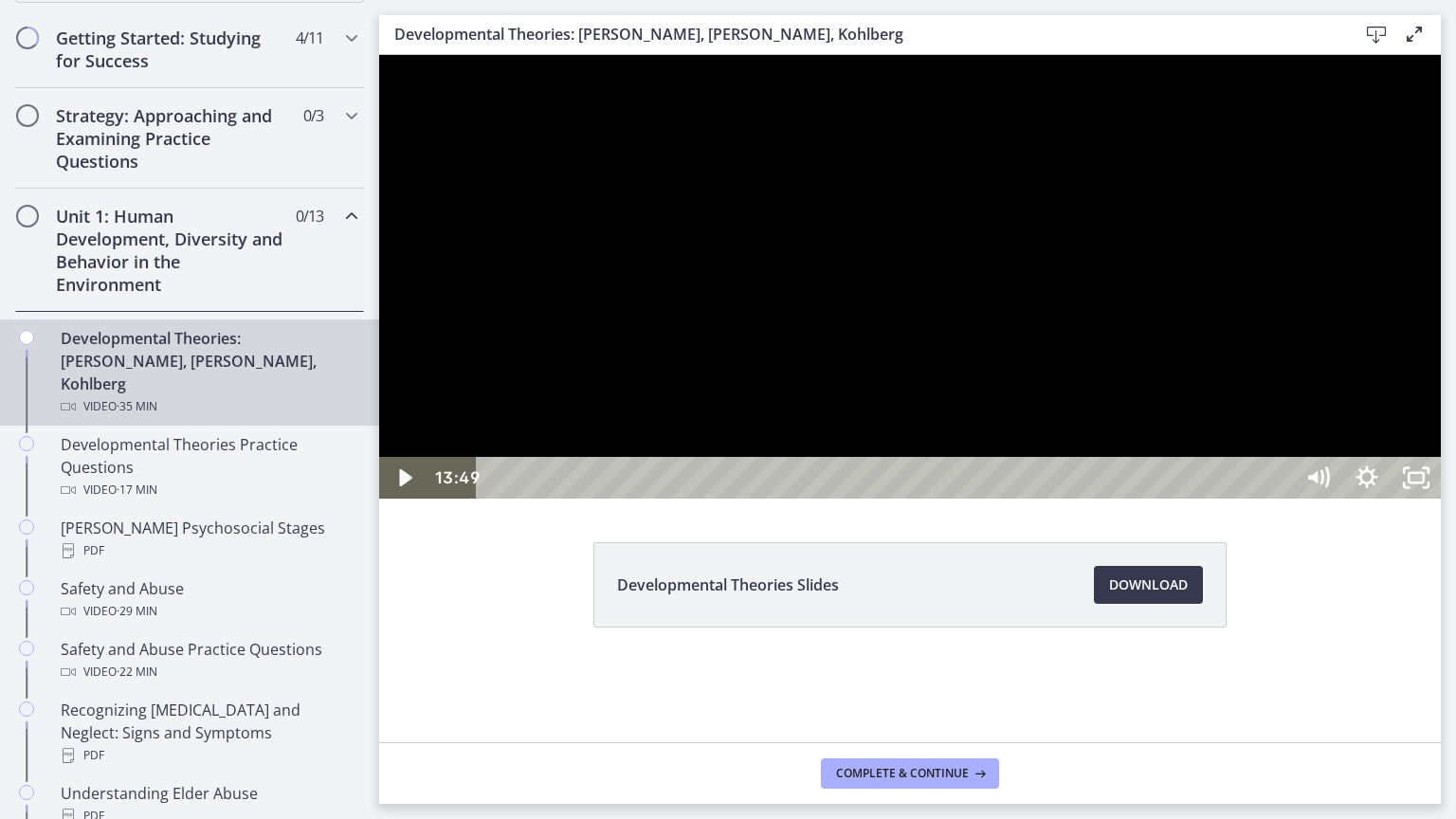 type 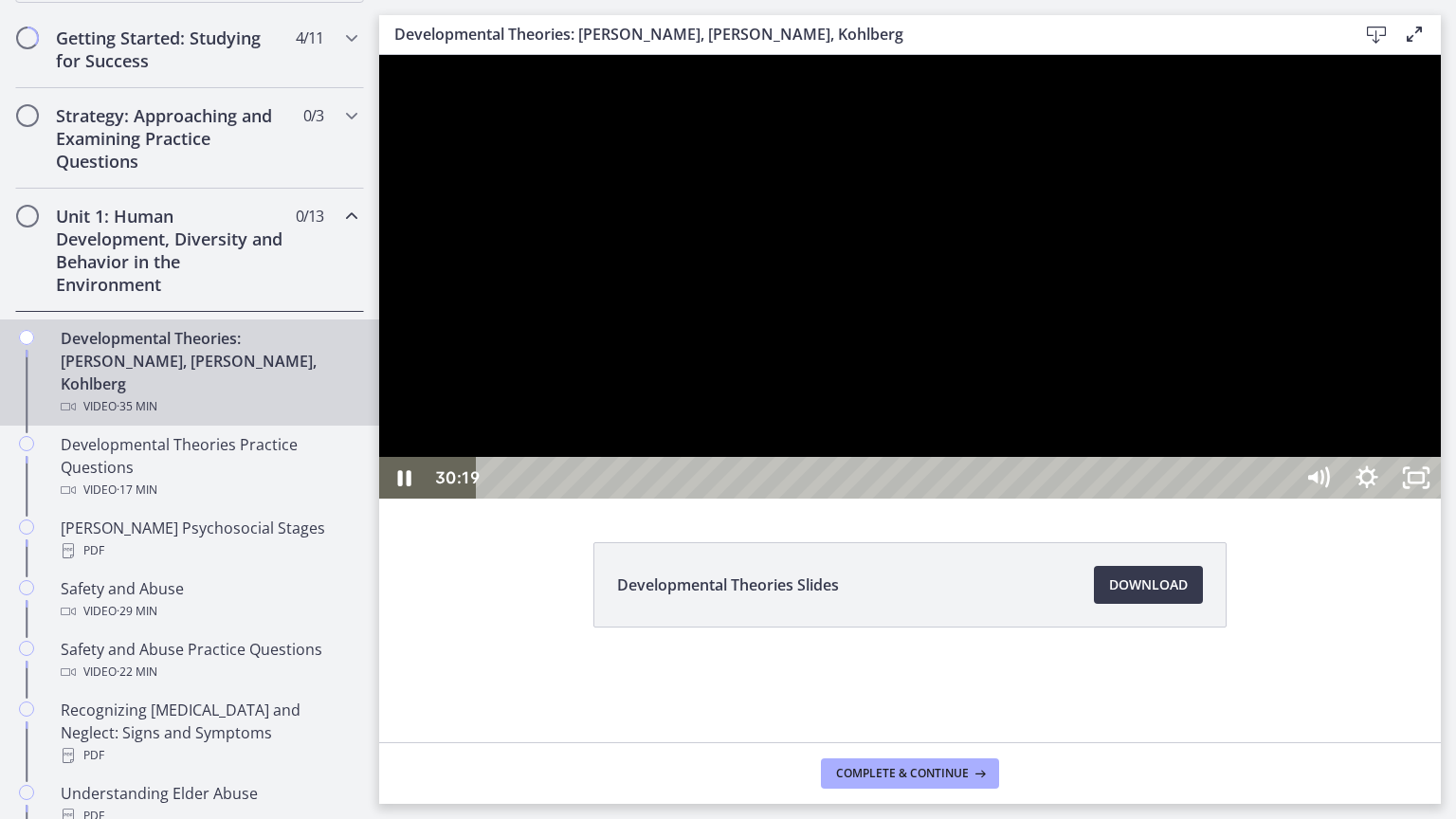 click at bounding box center [910, 277] 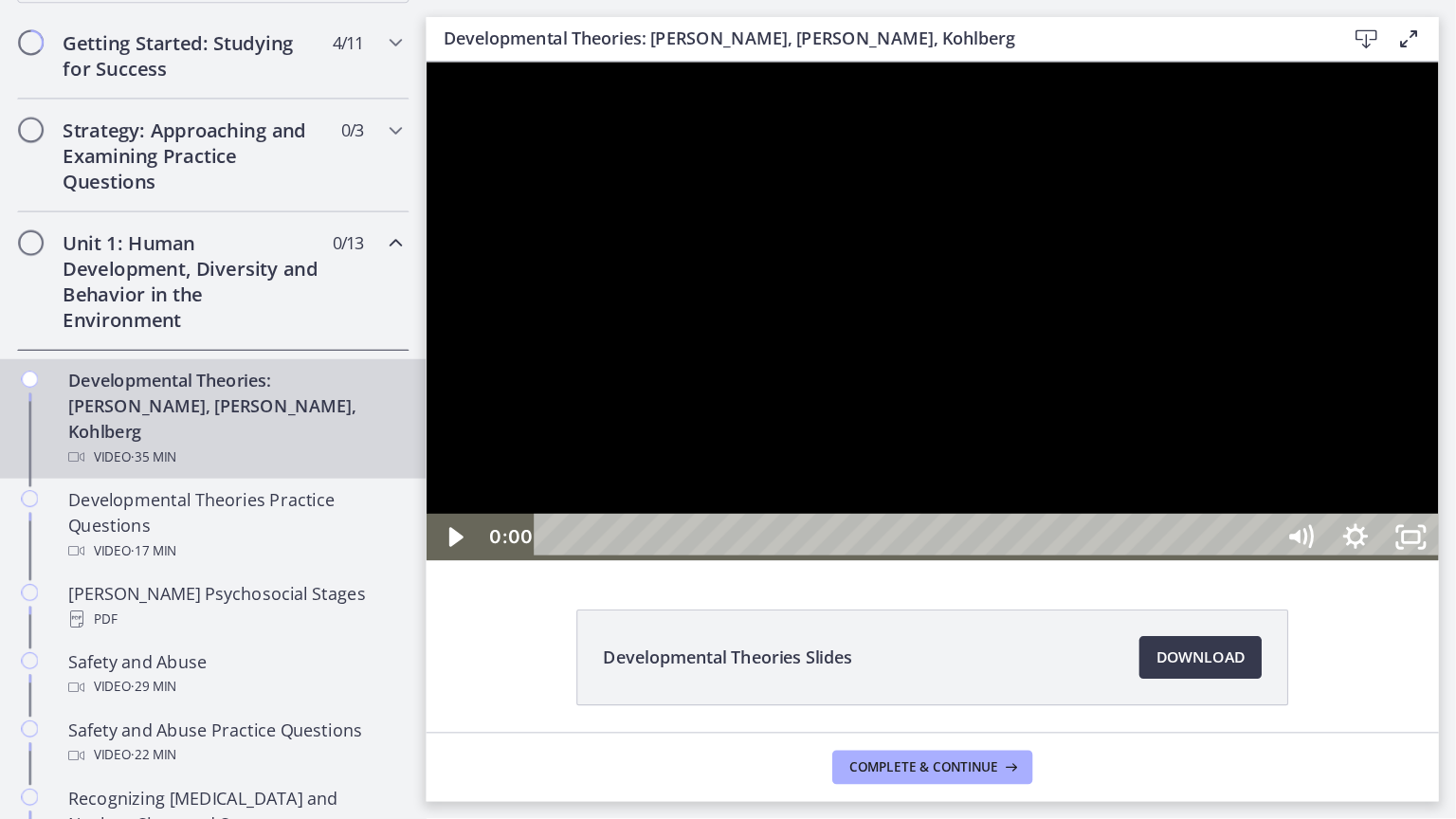 scroll, scrollTop: 351, scrollLeft: 0, axis: vertical 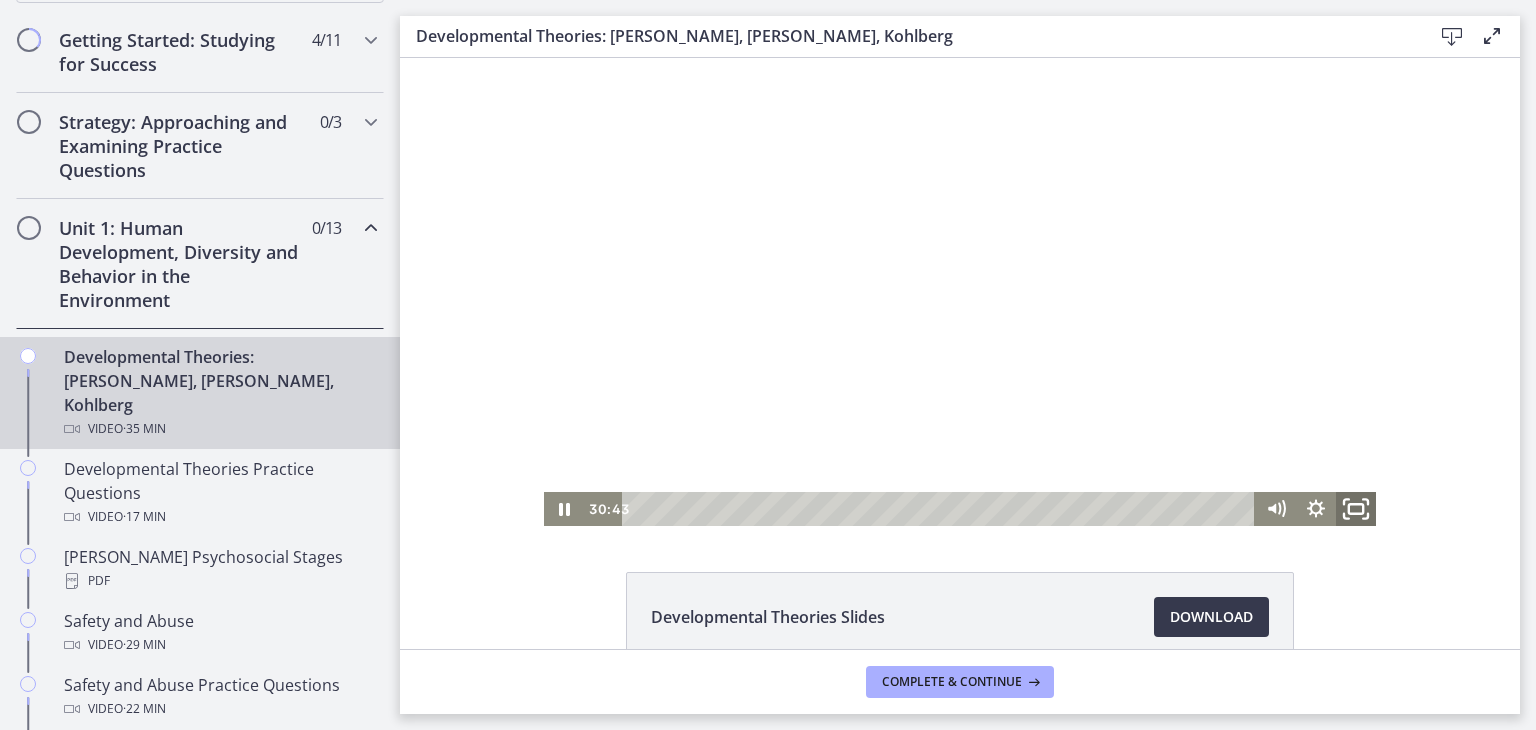click 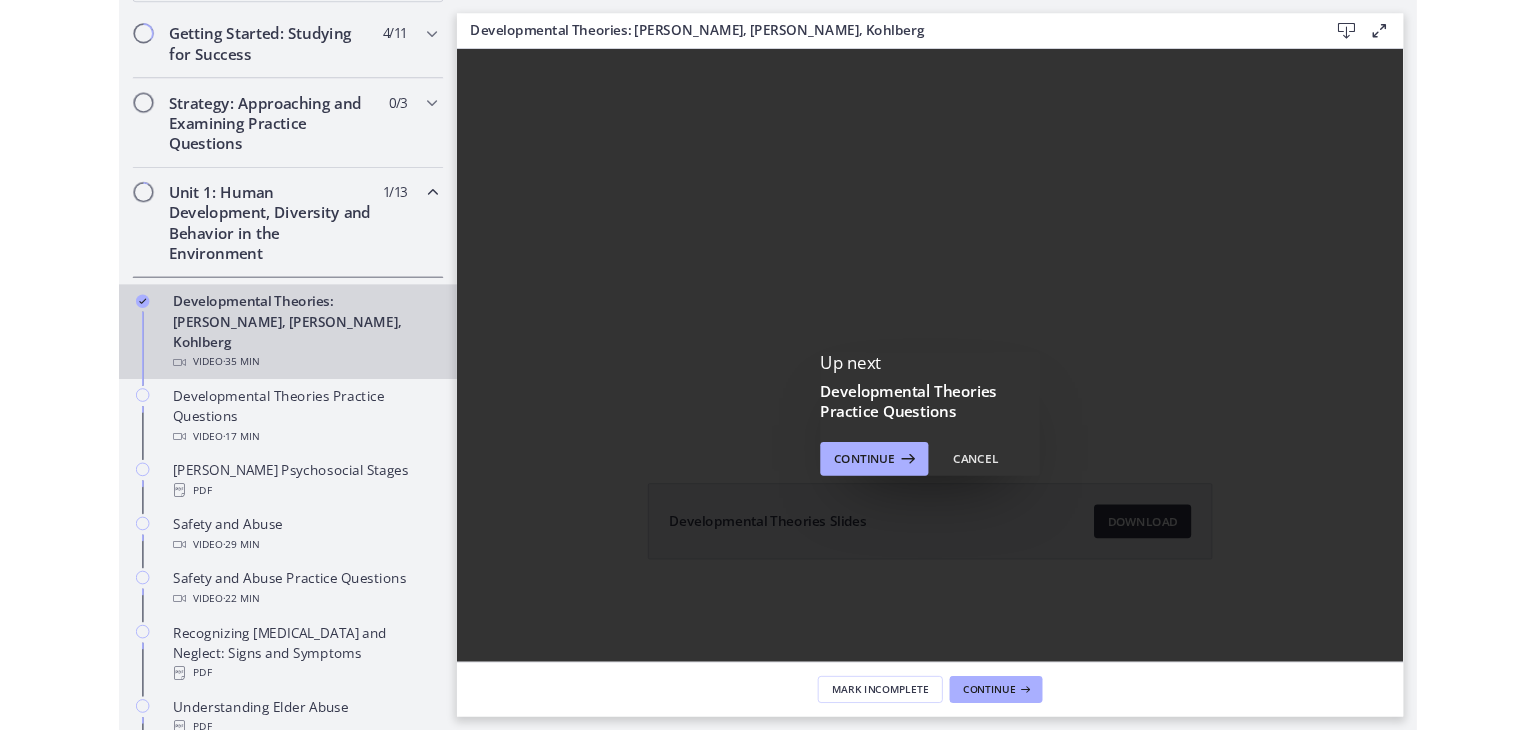 scroll, scrollTop: 0, scrollLeft: 0, axis: both 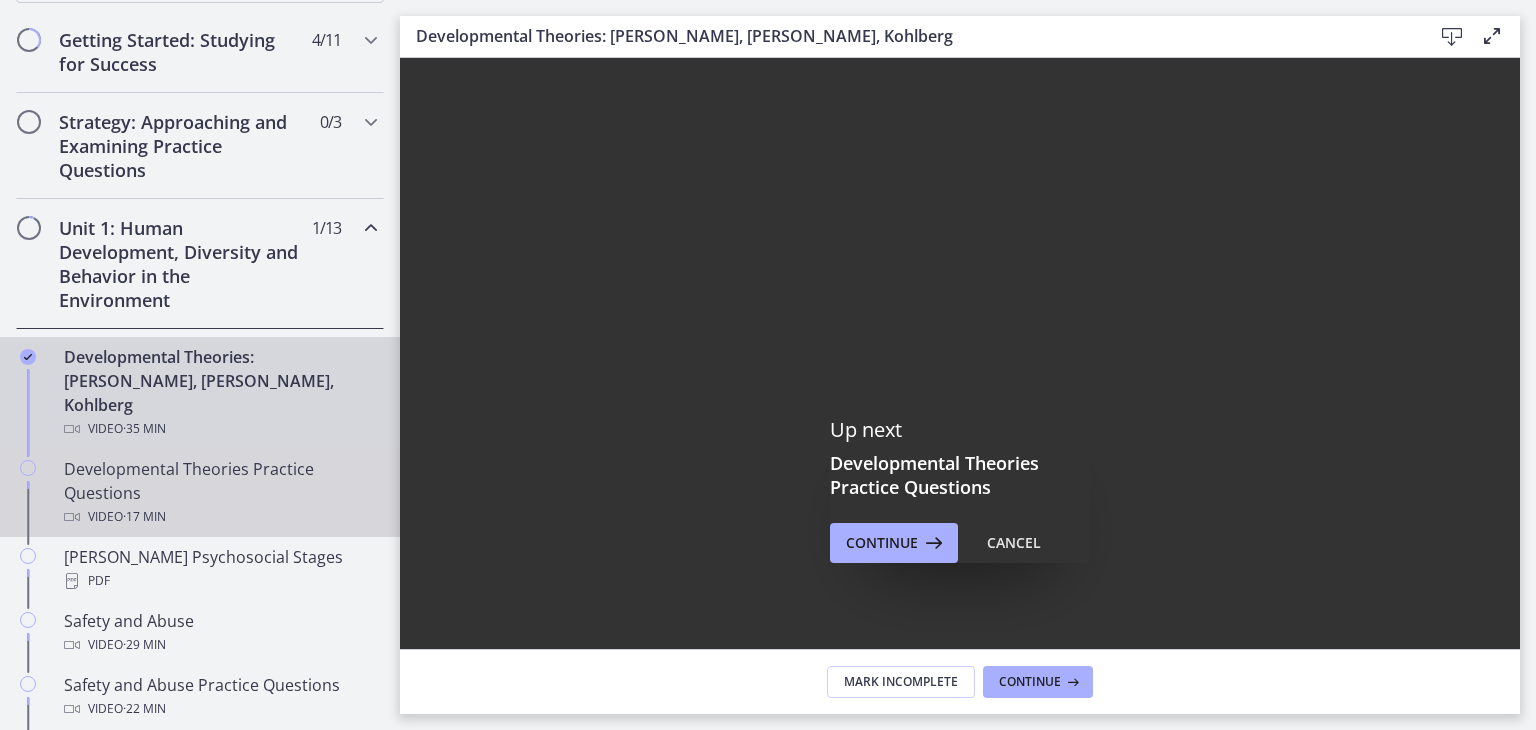 click on "Developmental Theories Practice Questions
Video
·  17 min" at bounding box center (220, 493) 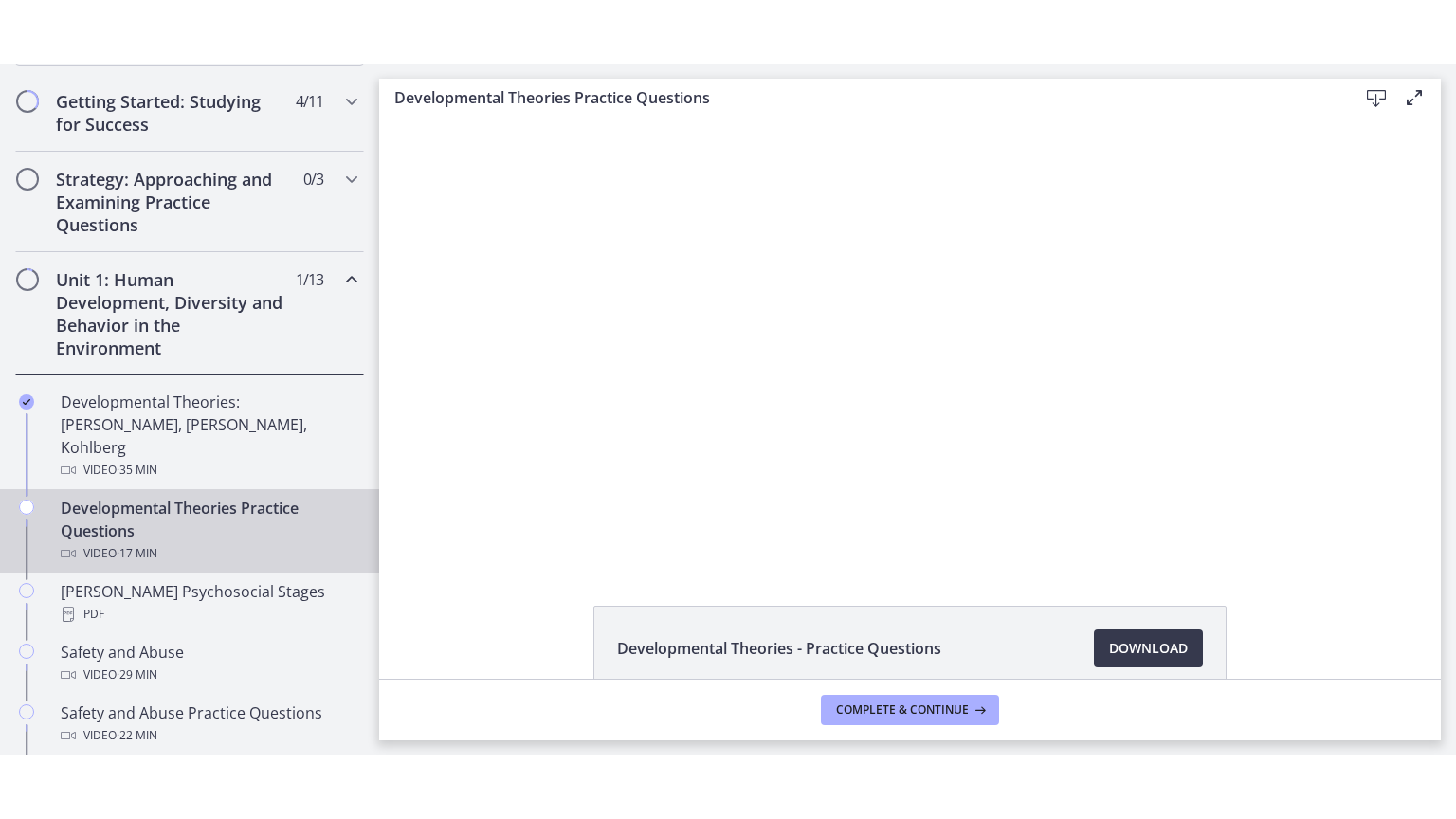 scroll, scrollTop: 0, scrollLeft: 0, axis: both 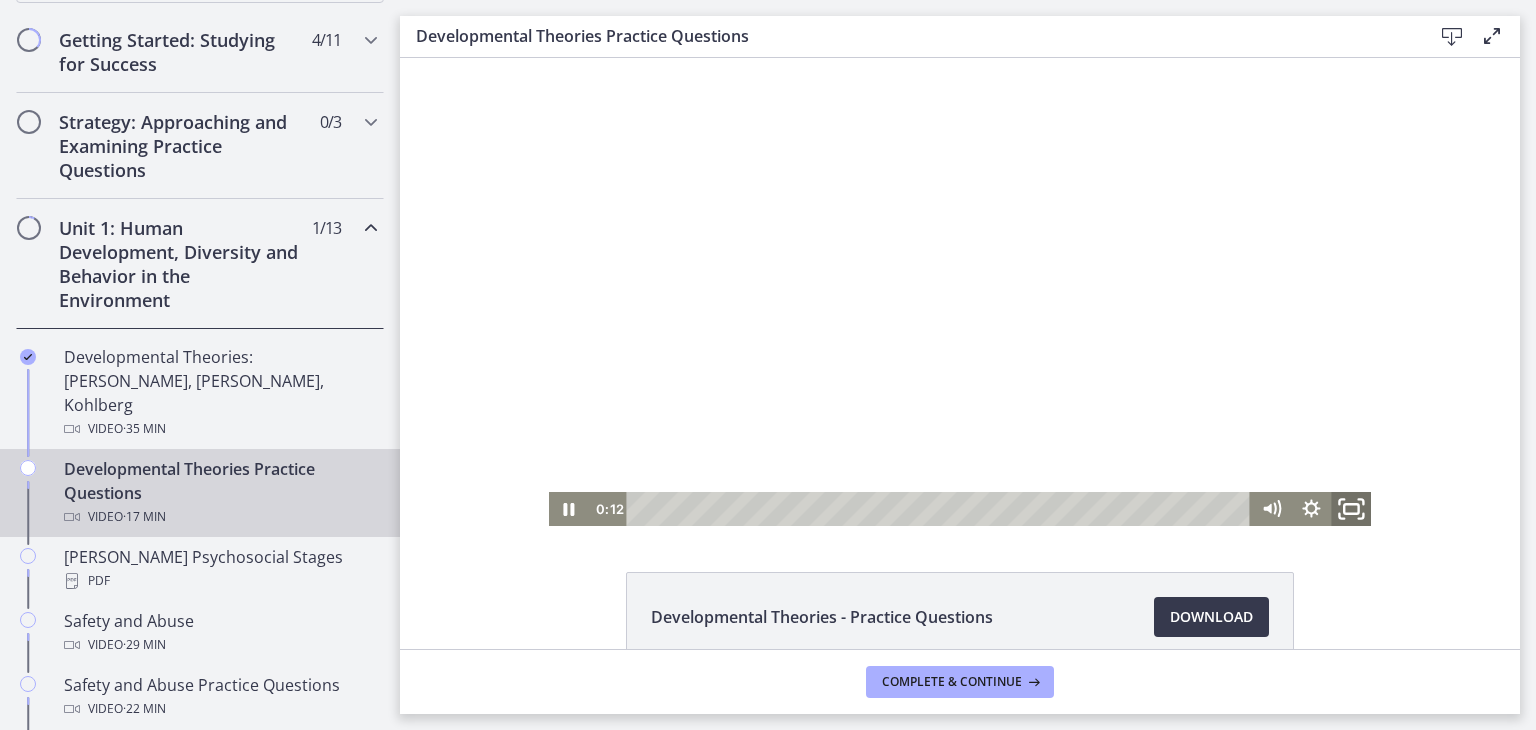 click 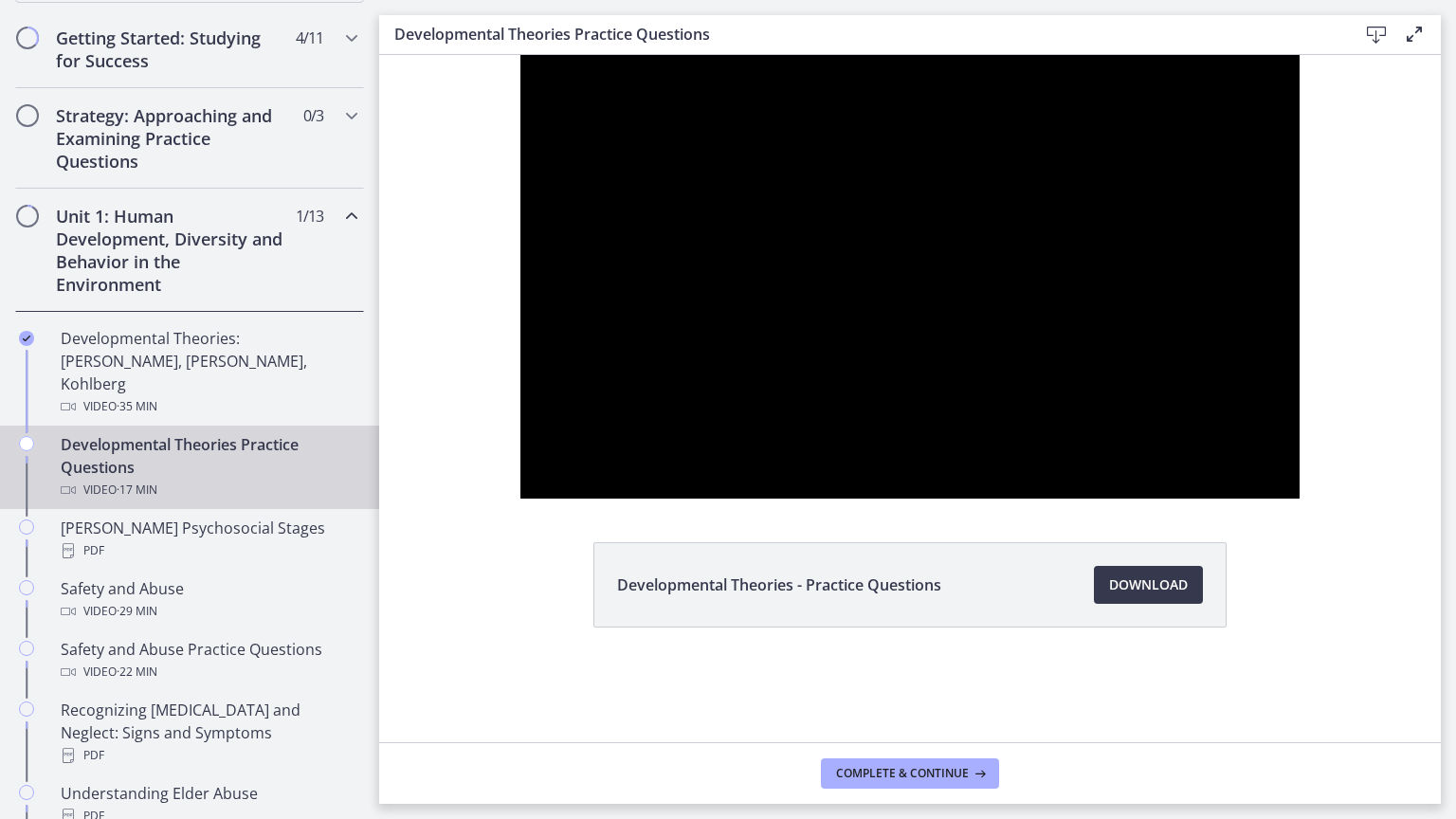type 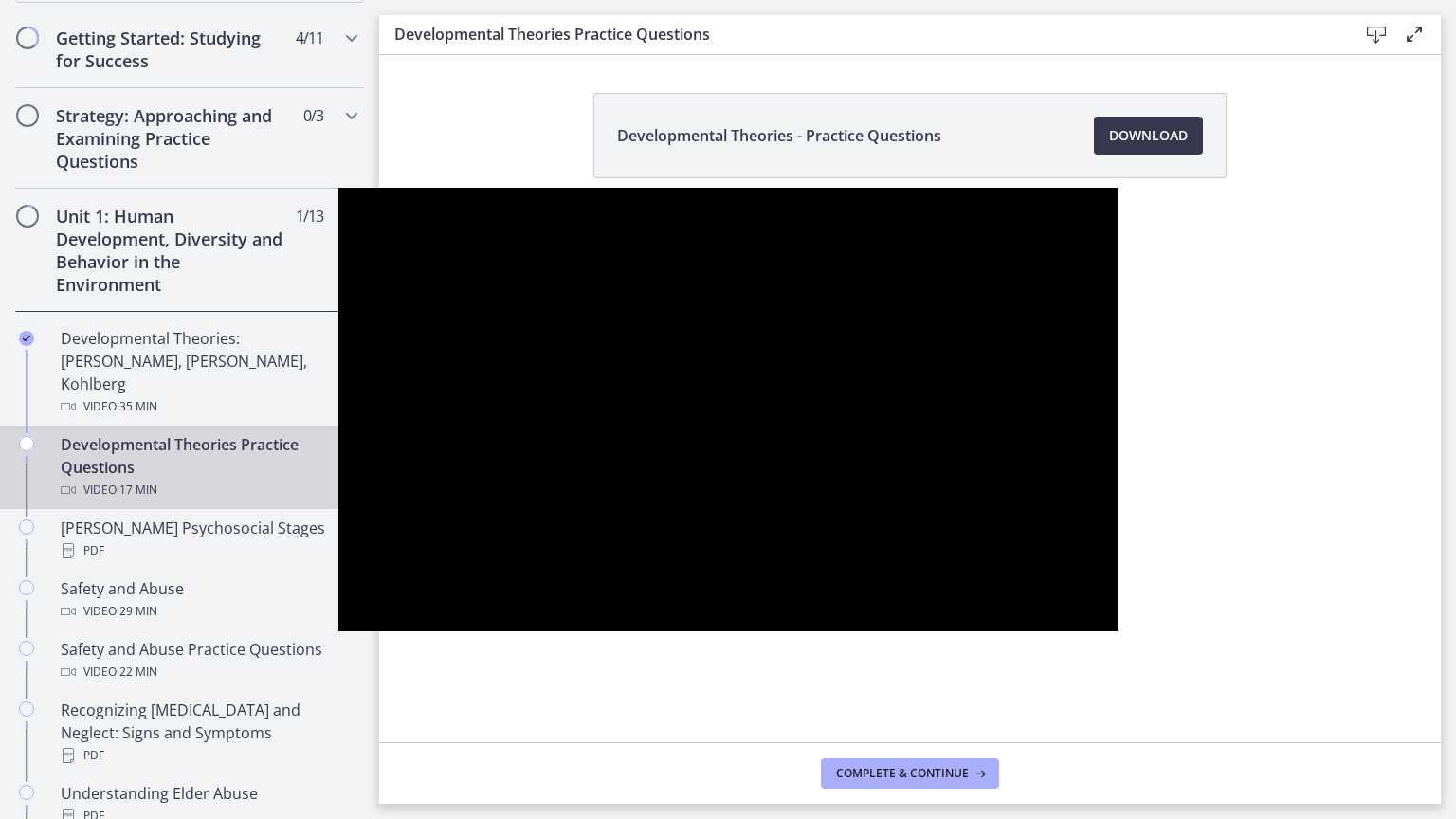click at bounding box center (728, 410) 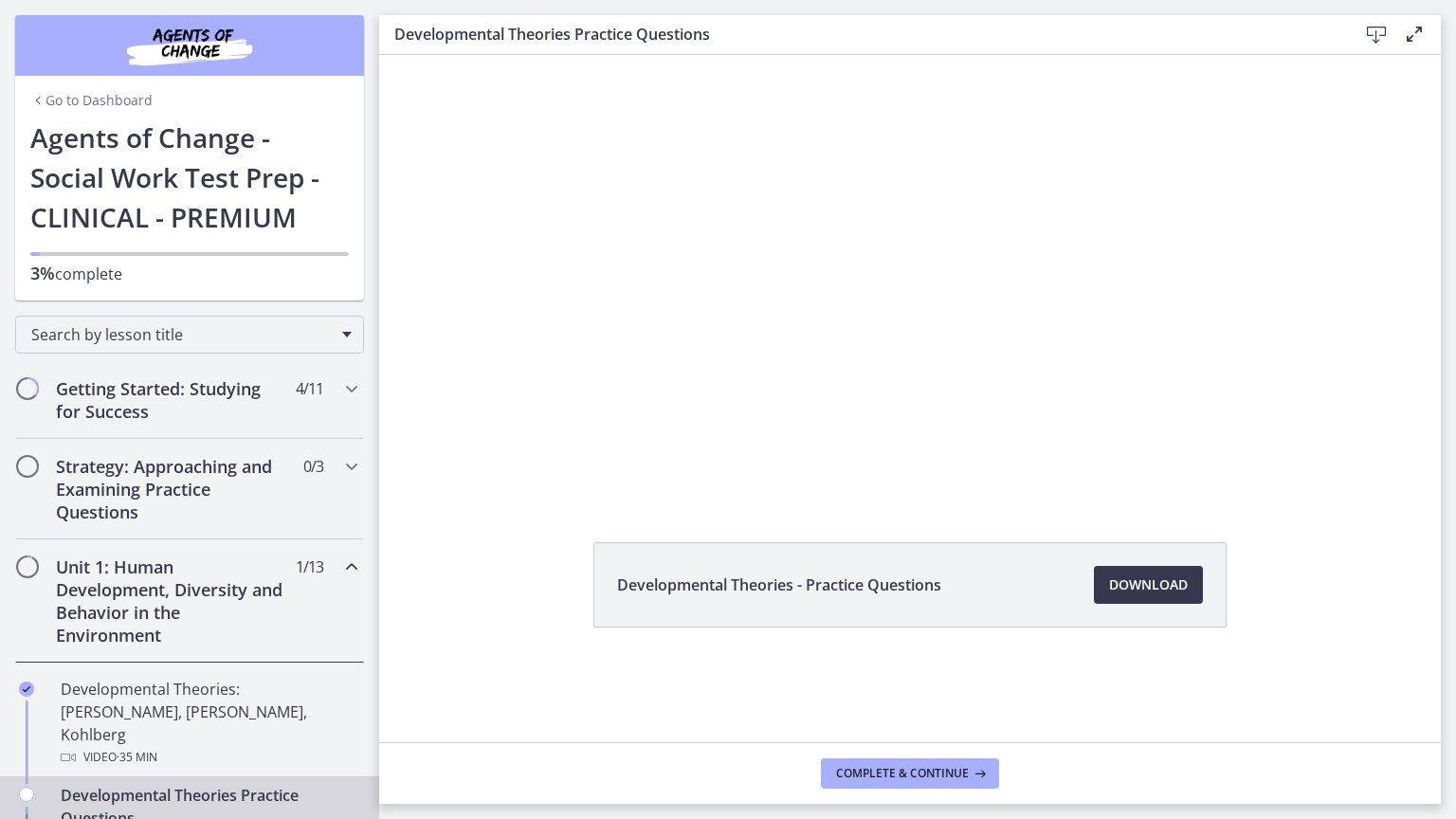 scroll, scrollTop: 0, scrollLeft: 0, axis: both 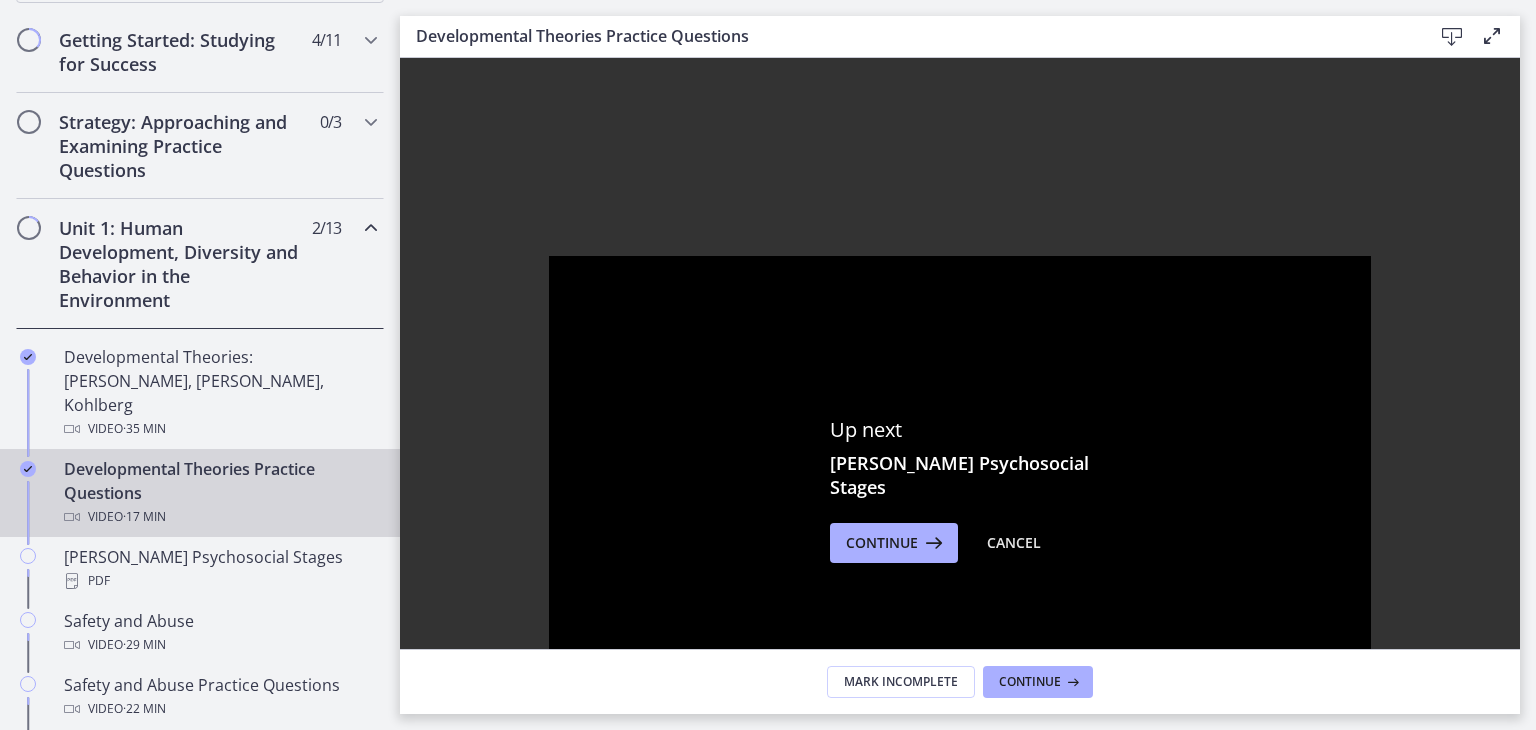 click on "Up next
Erikson's Psychosocial Stages
Continue
Cancel" at bounding box center [960, 490] 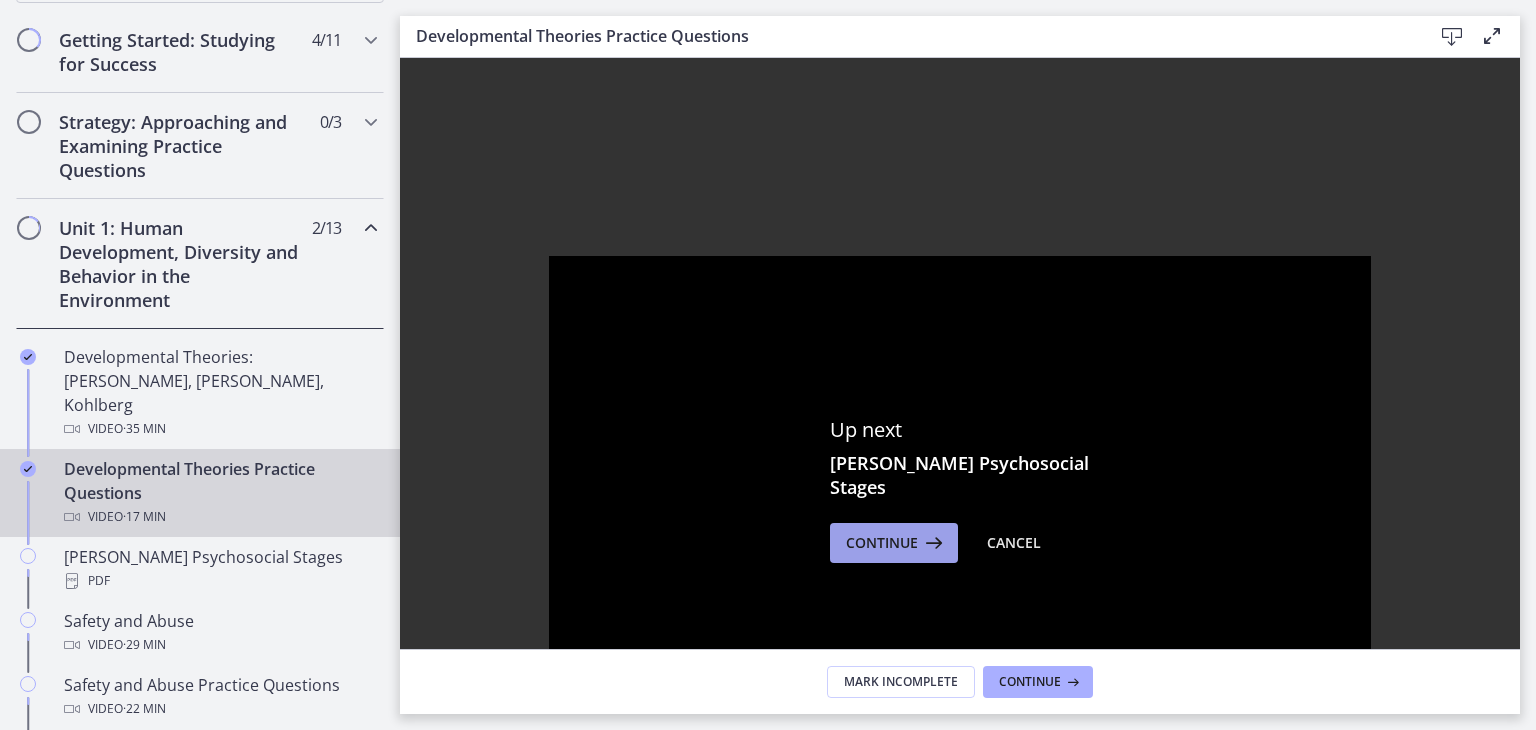 click on "Continue" at bounding box center (894, 543) 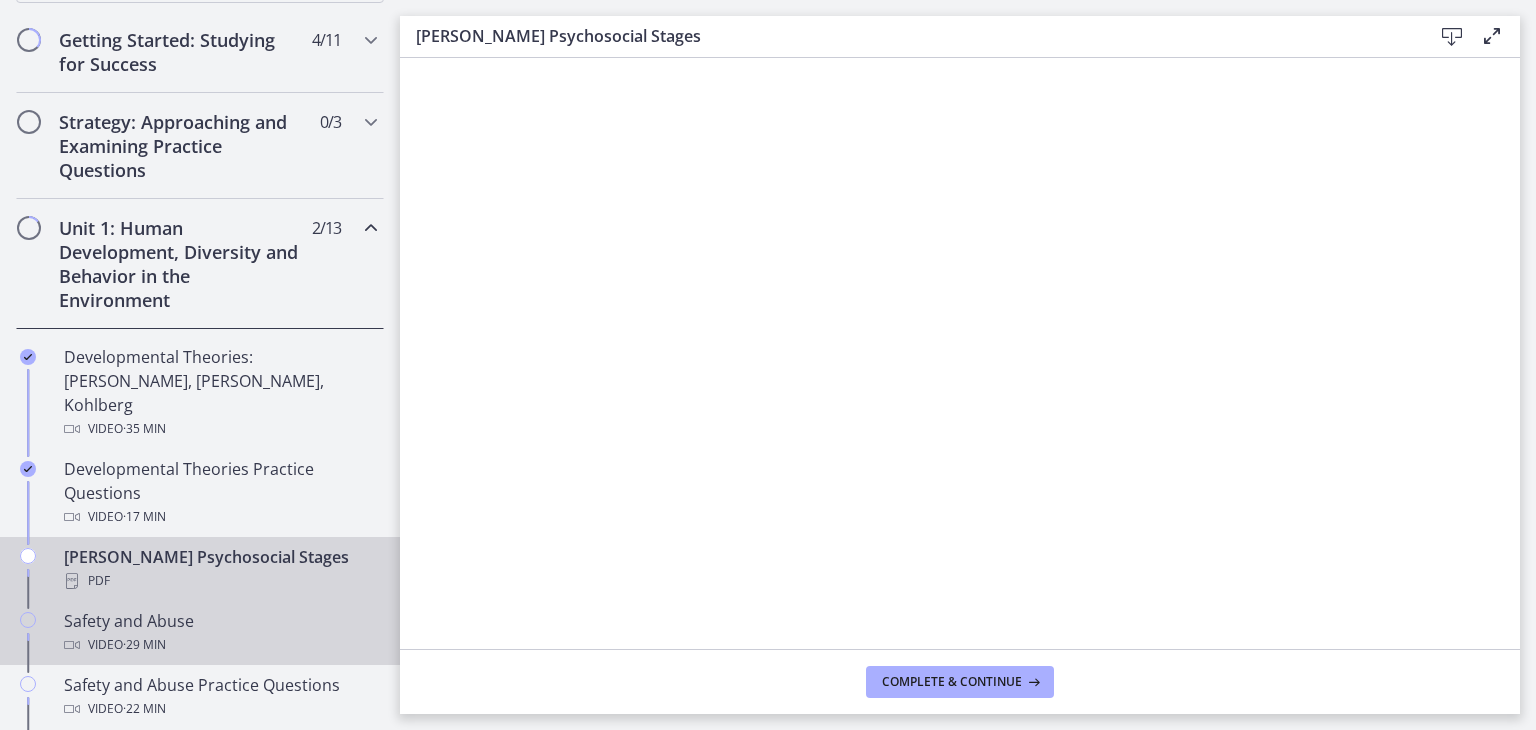 click on "Video
·  29 min" at bounding box center (220, 645) 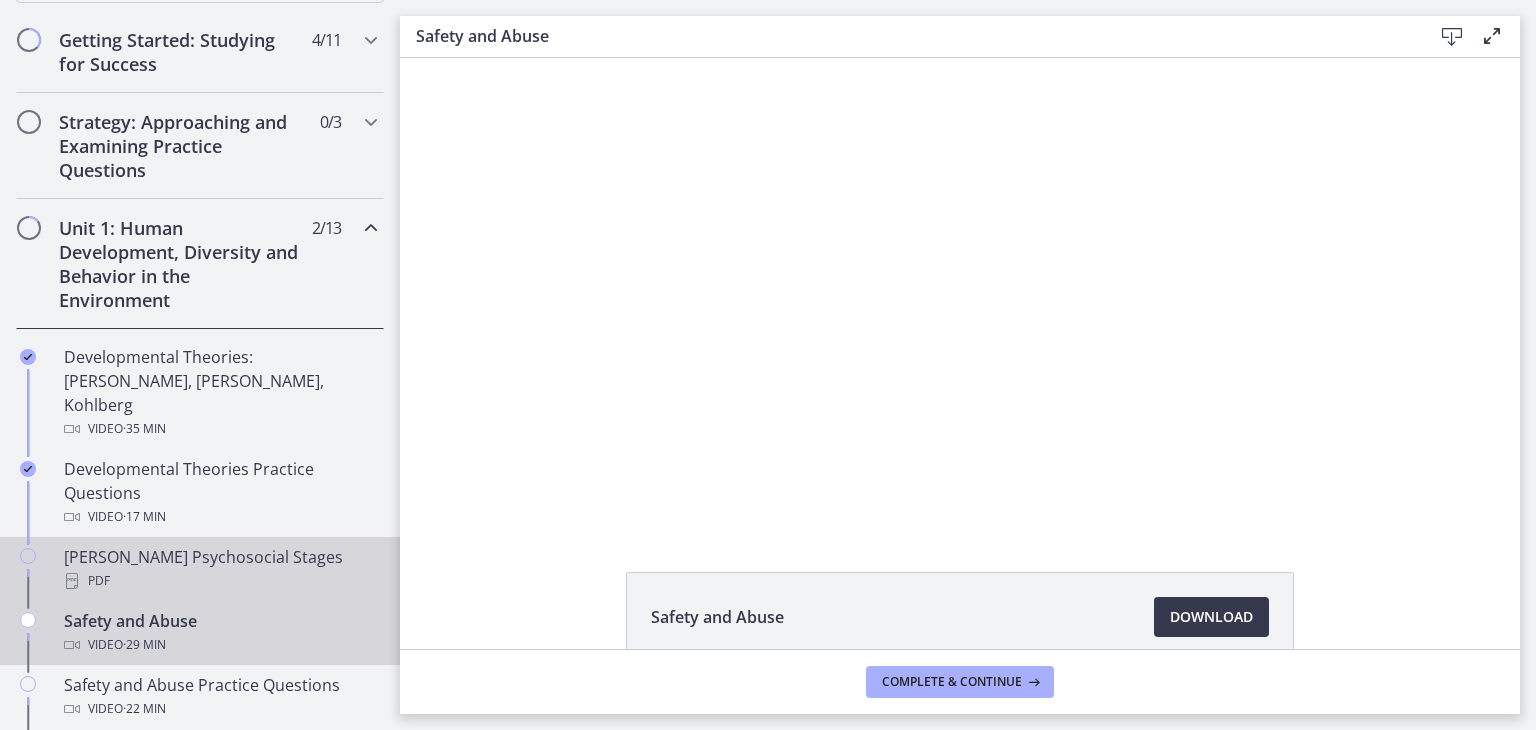 scroll, scrollTop: 0, scrollLeft: 0, axis: both 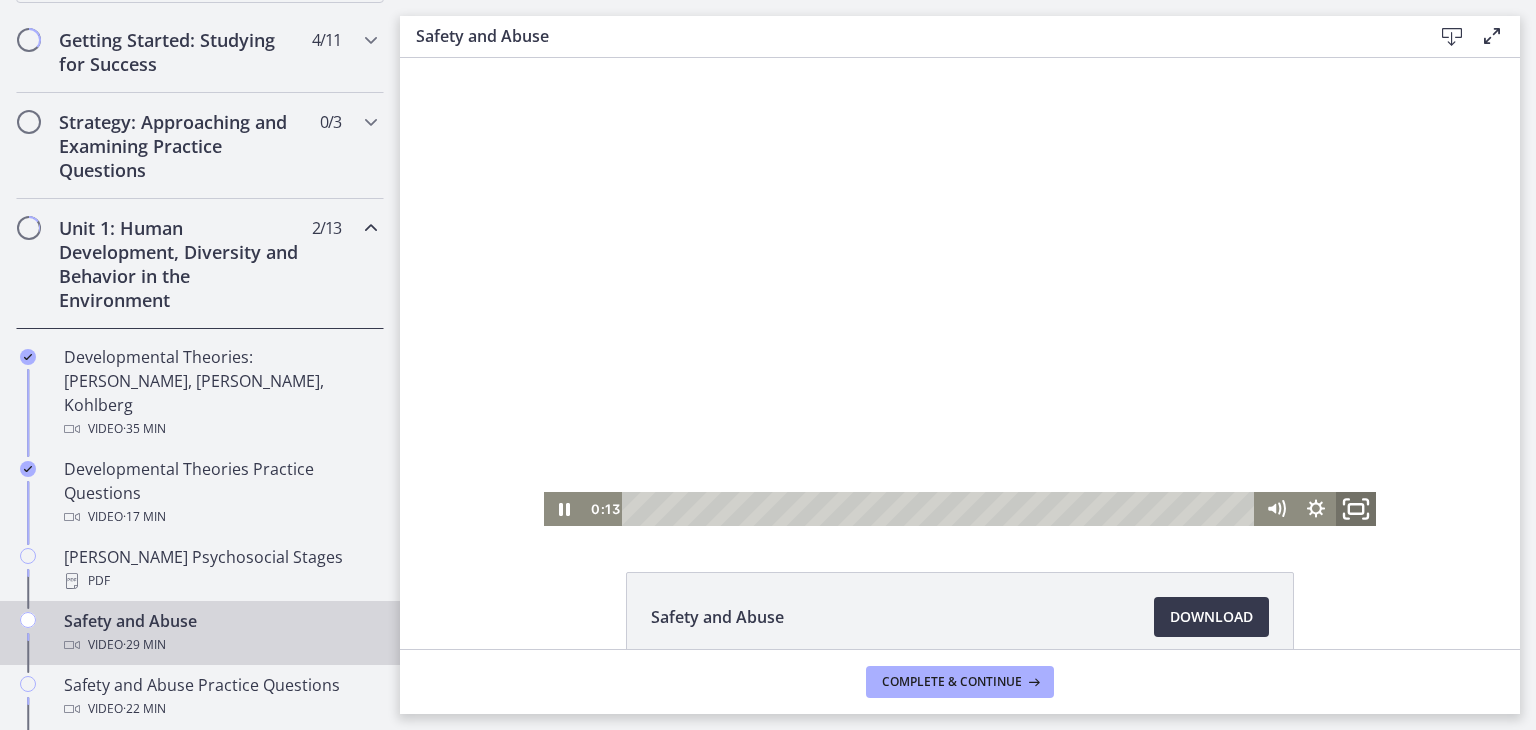 click 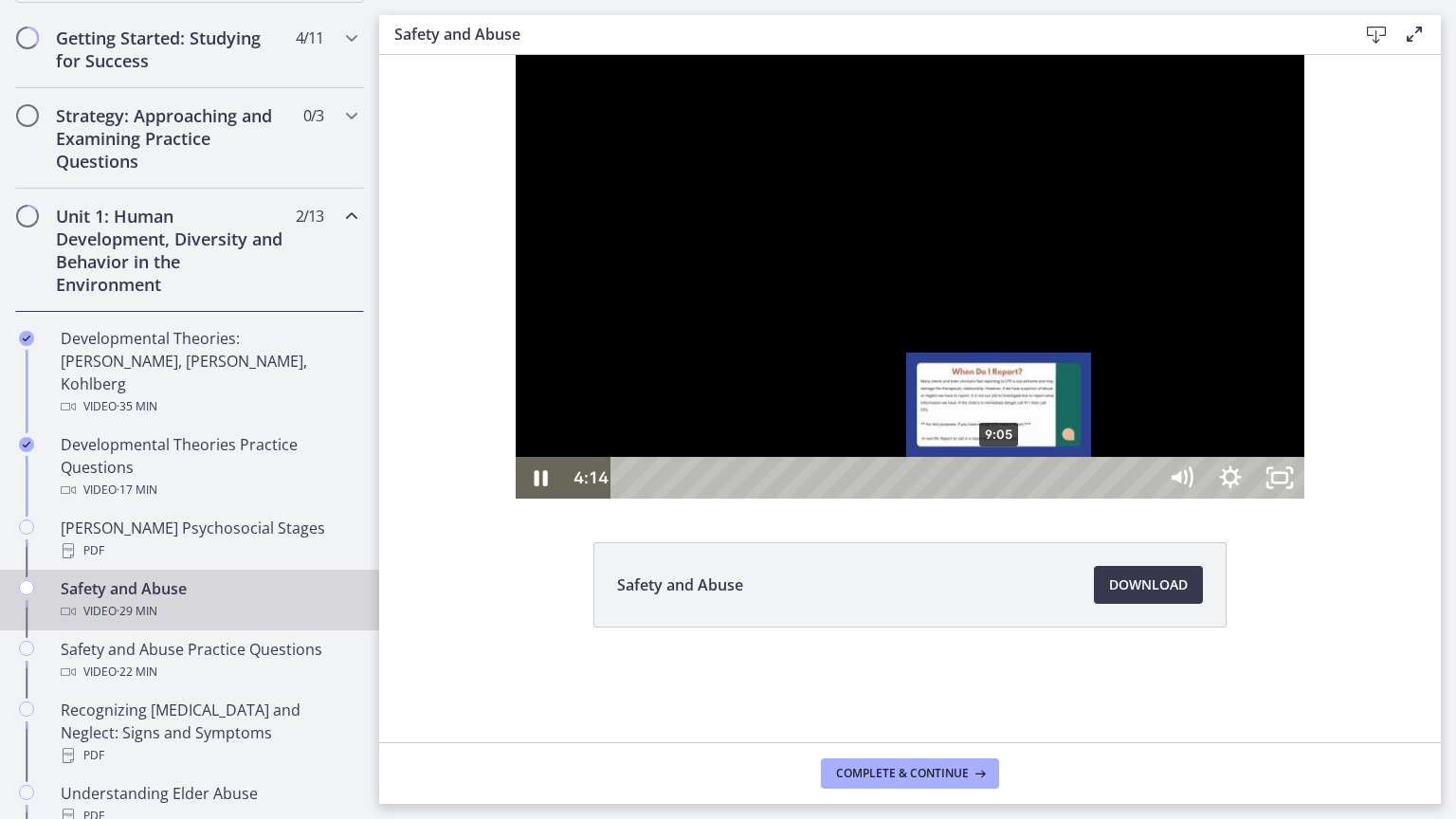 type 